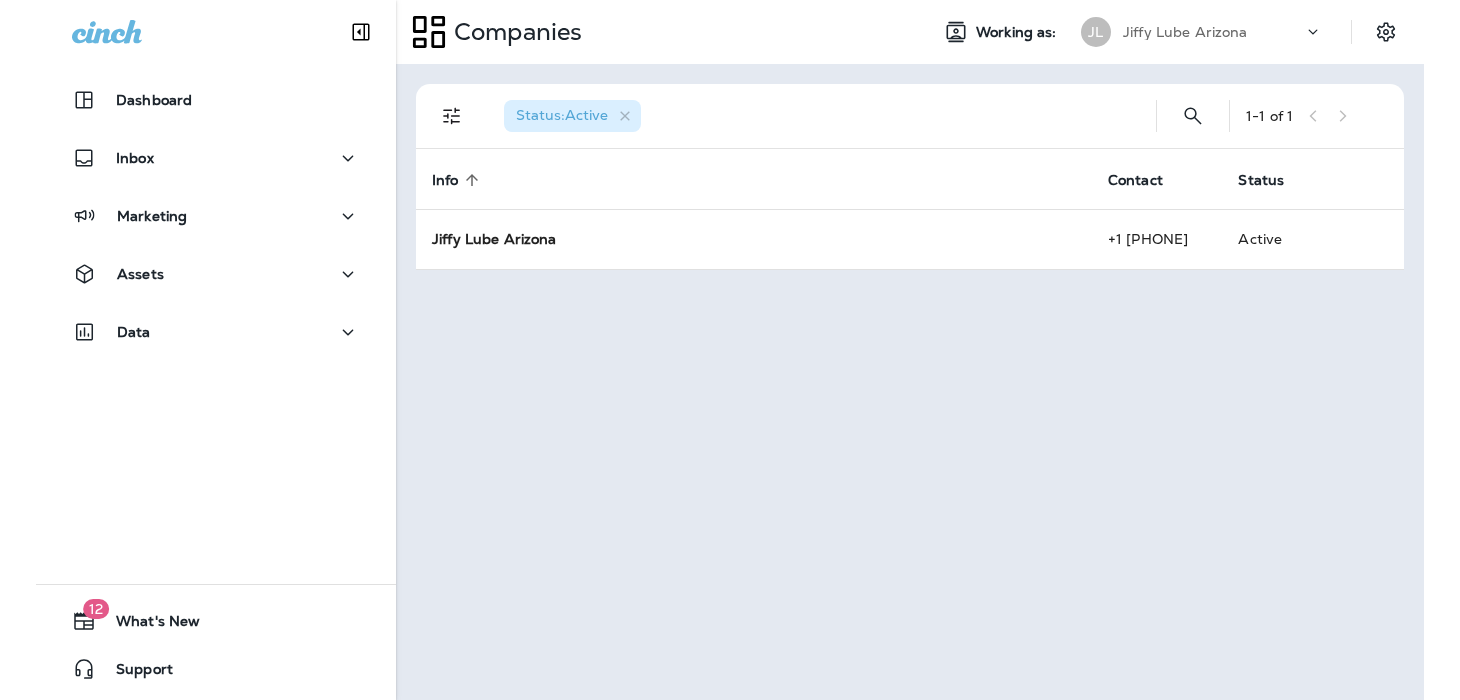 scroll, scrollTop: 0, scrollLeft: 0, axis: both 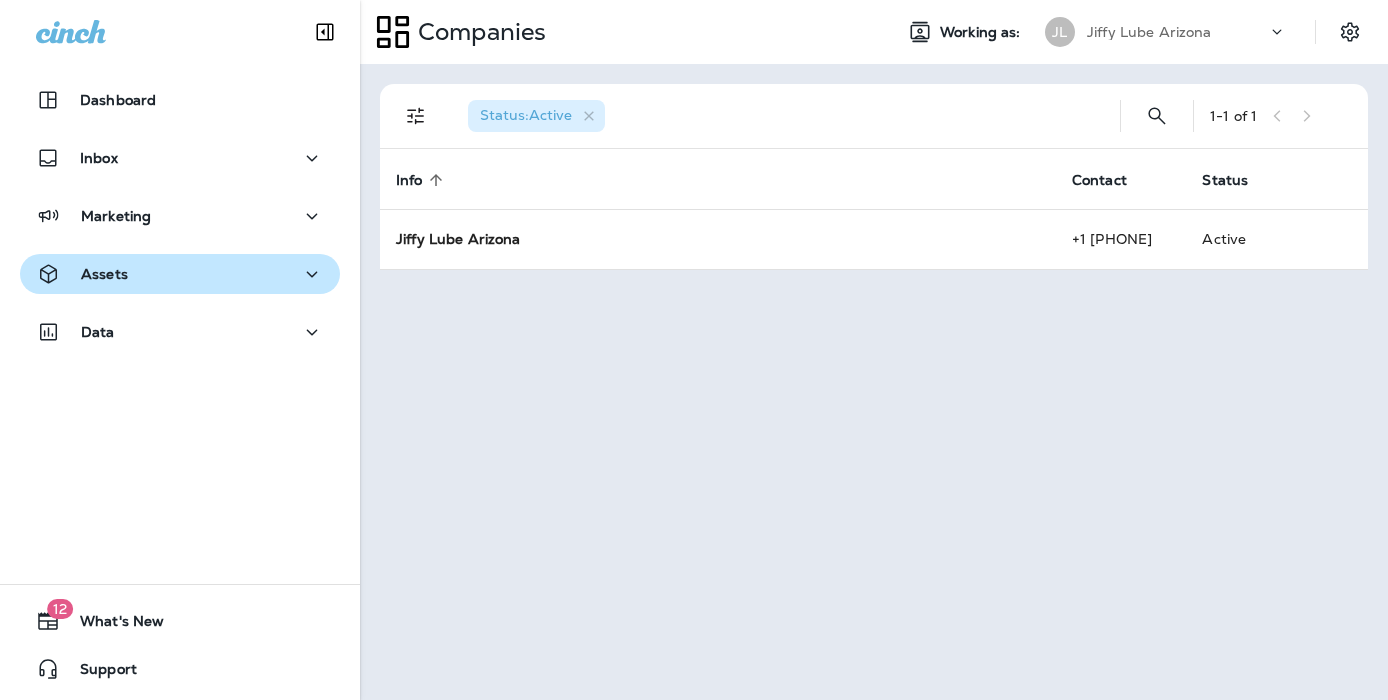 click on "Assets" at bounding box center [180, 274] 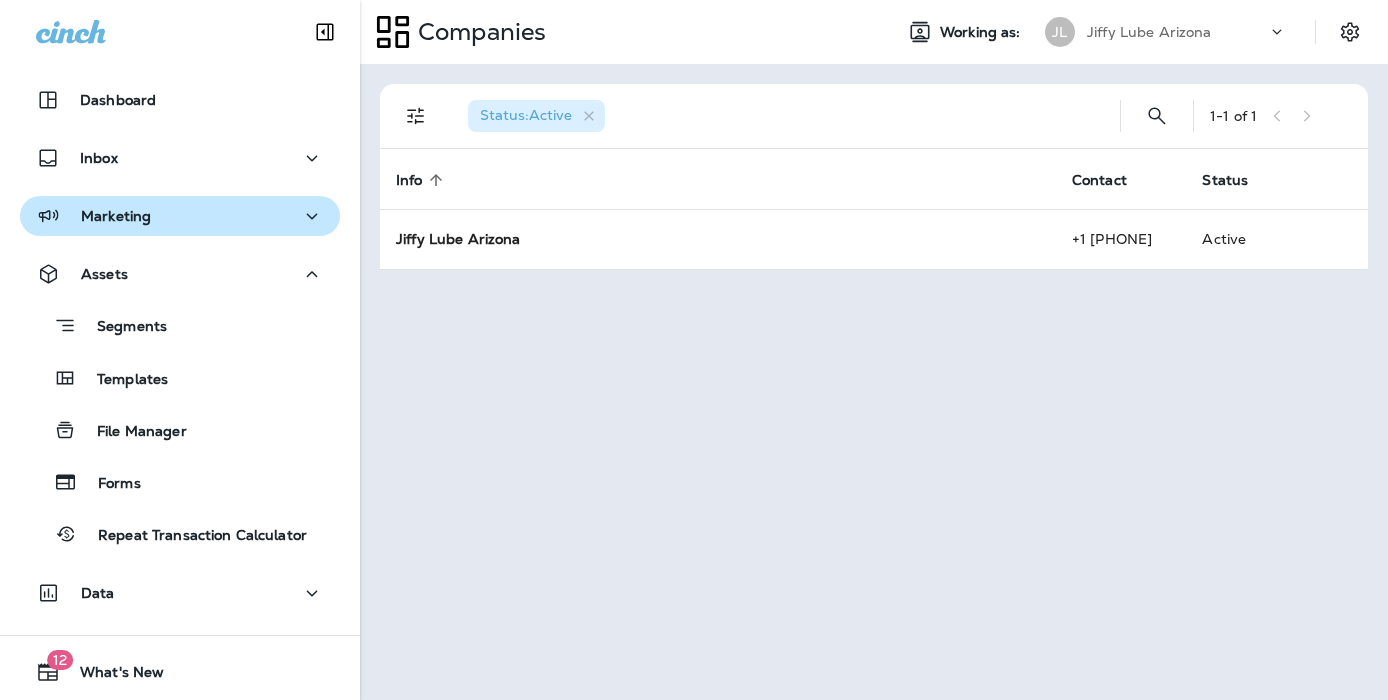 click on "Marketing" at bounding box center [116, 216] 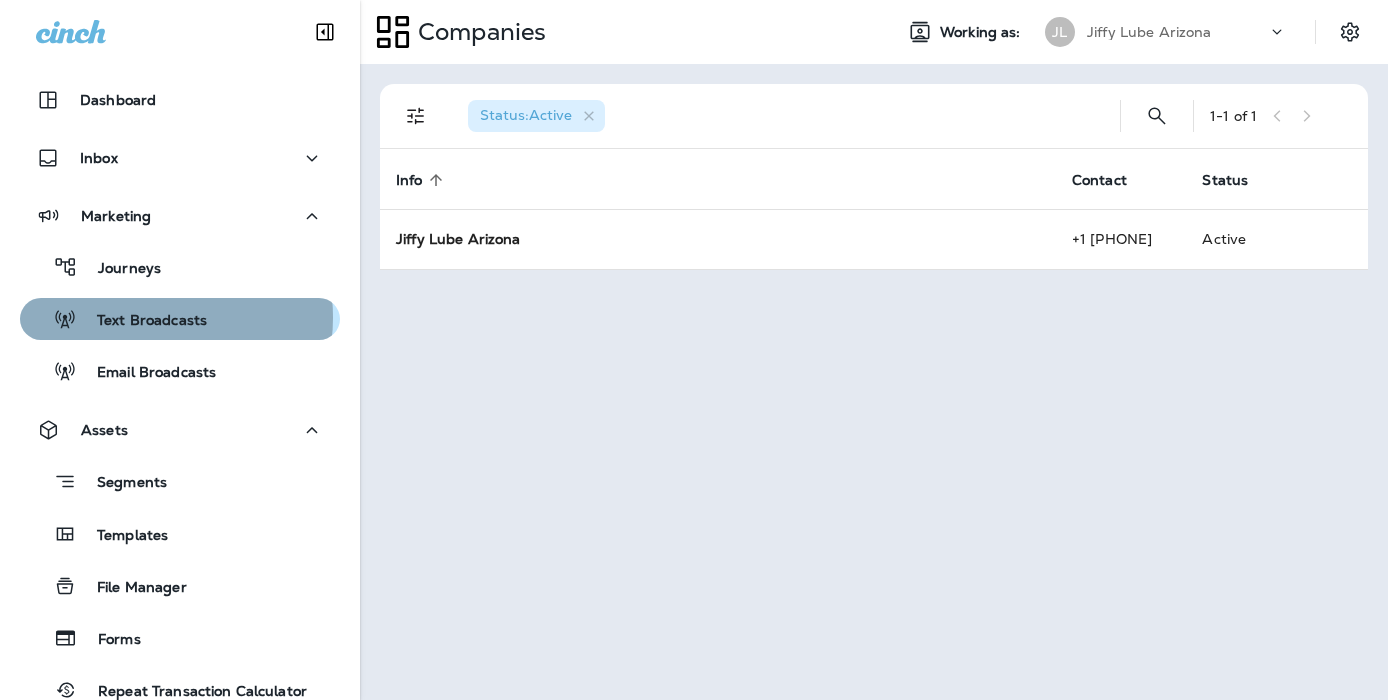 click on "Text Broadcasts" at bounding box center [142, 321] 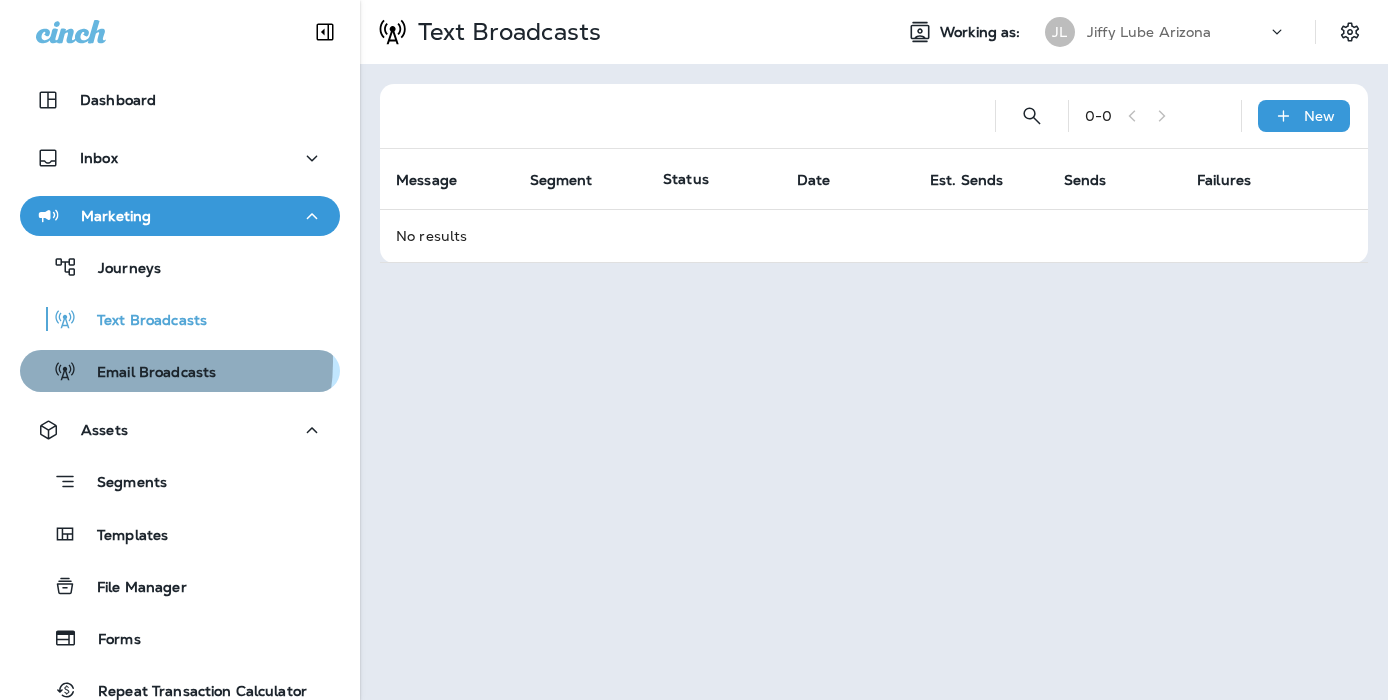 click on "Email Broadcasts" at bounding box center [146, 373] 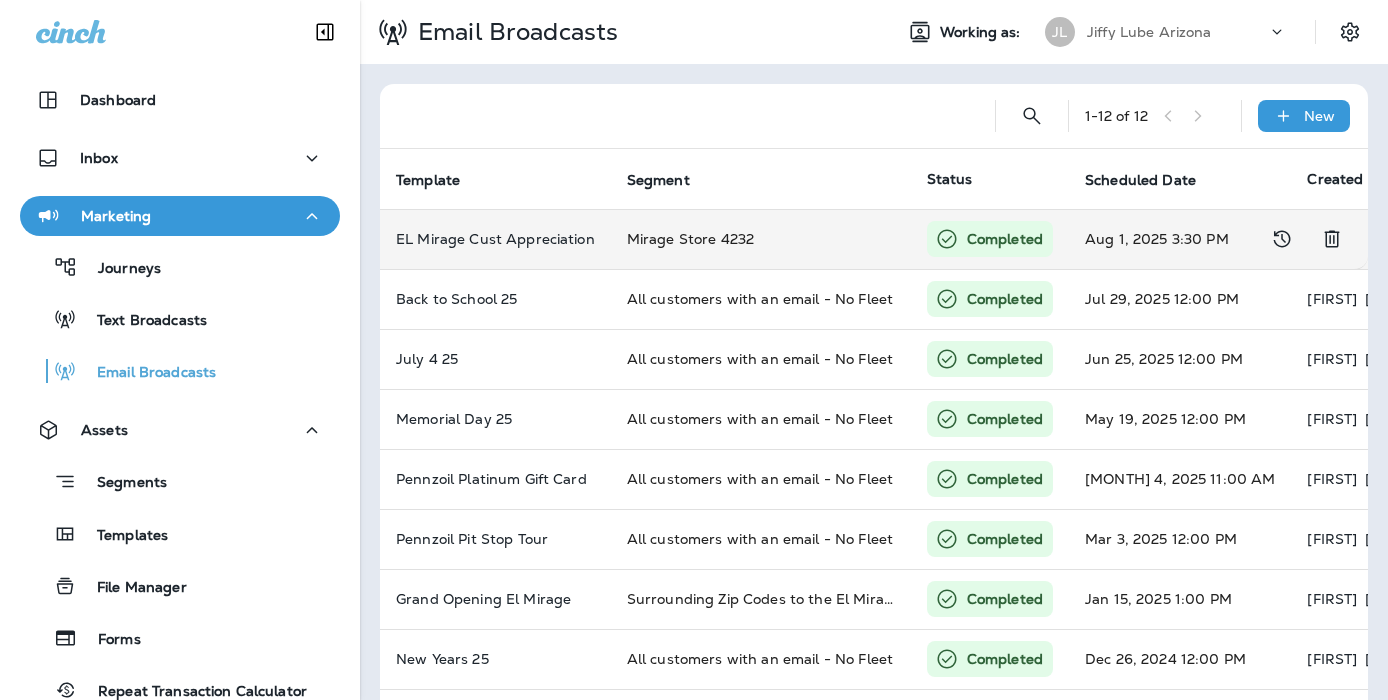 click on "Completed" at bounding box center [1005, 239] 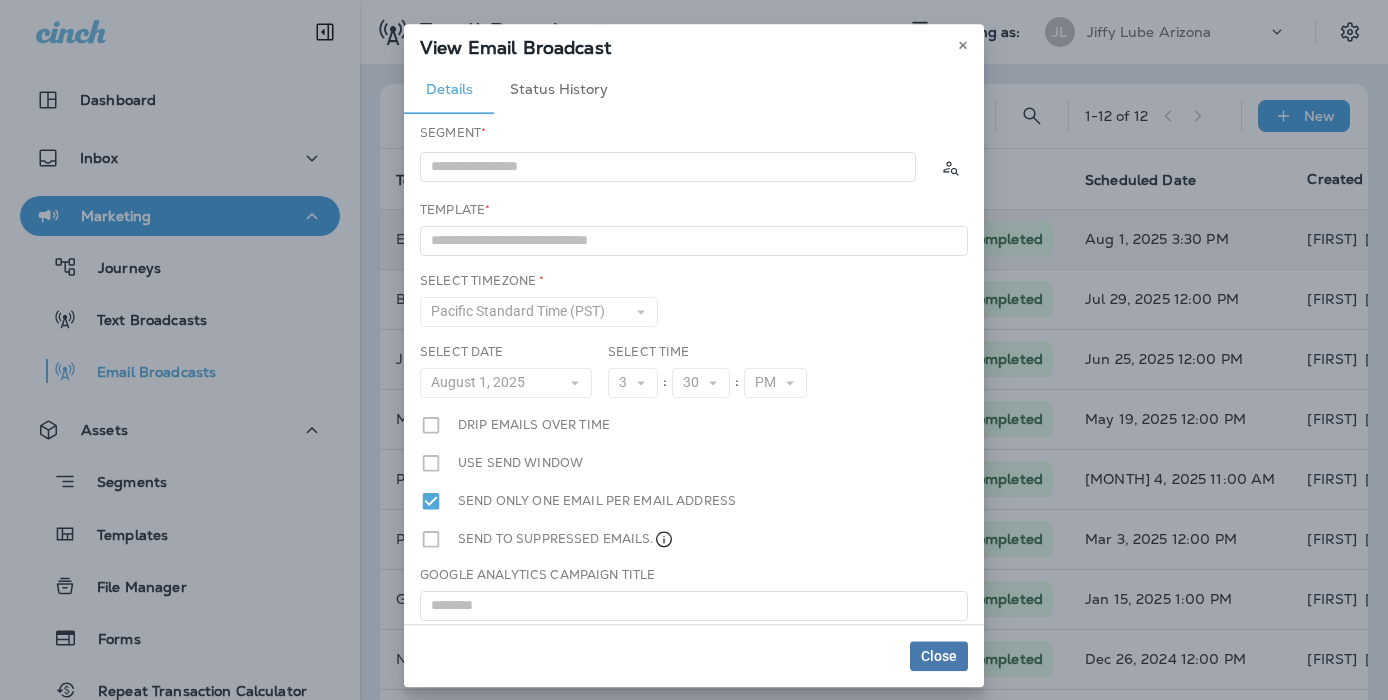 type on "**********" 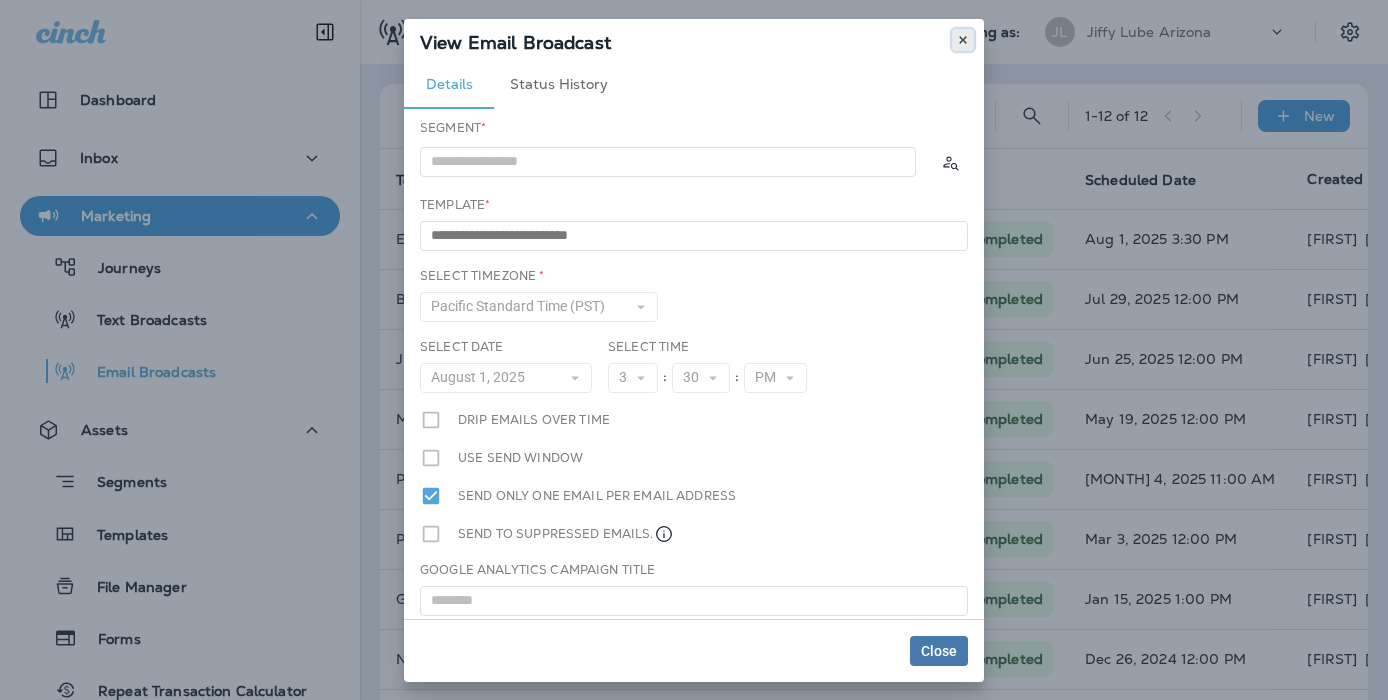 click 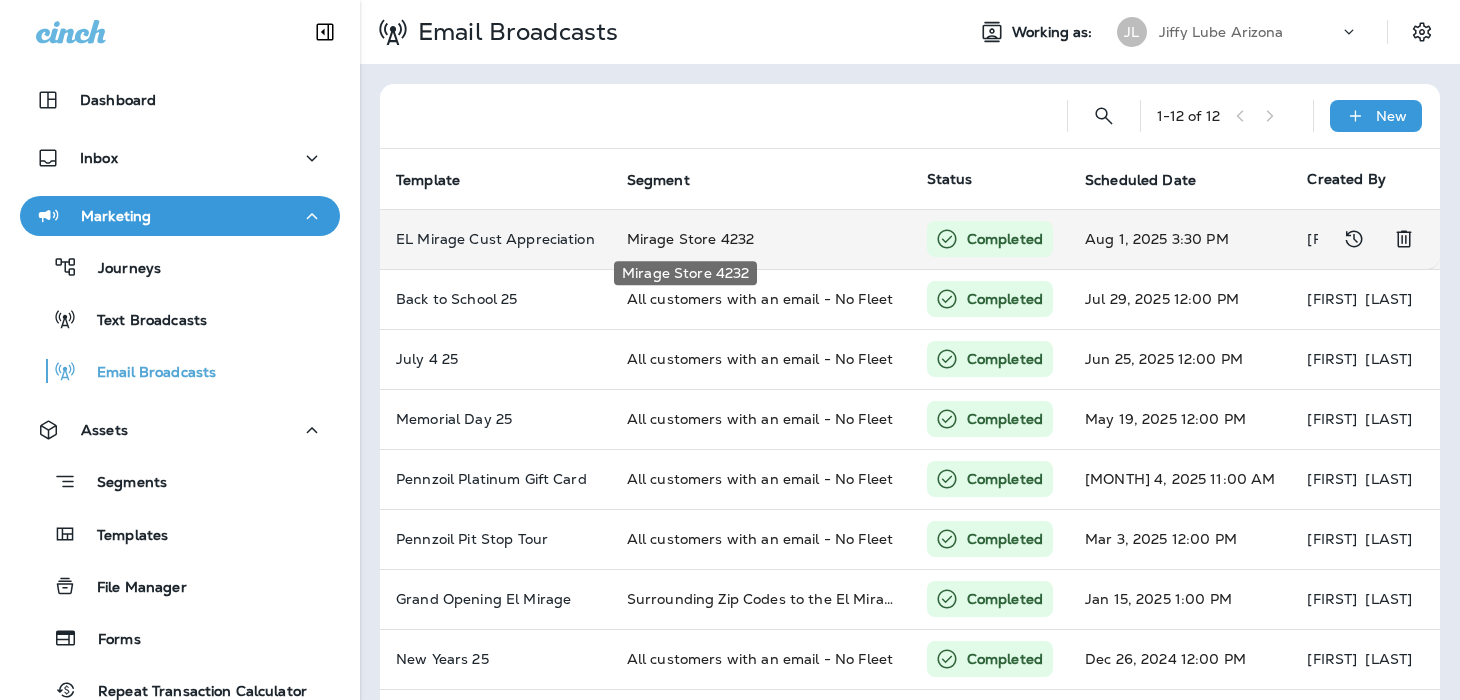 click on "Mirage Store 4232" at bounding box center [690, 239] 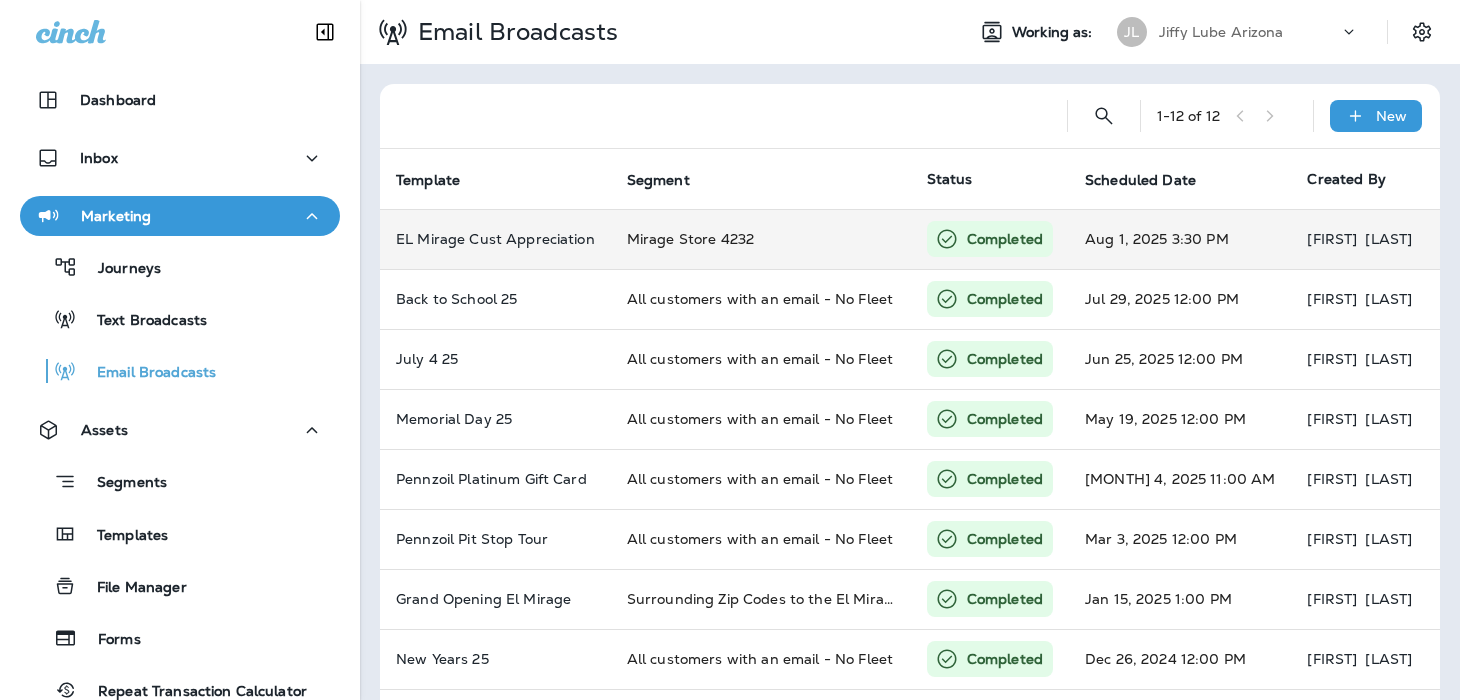 type on "**********" 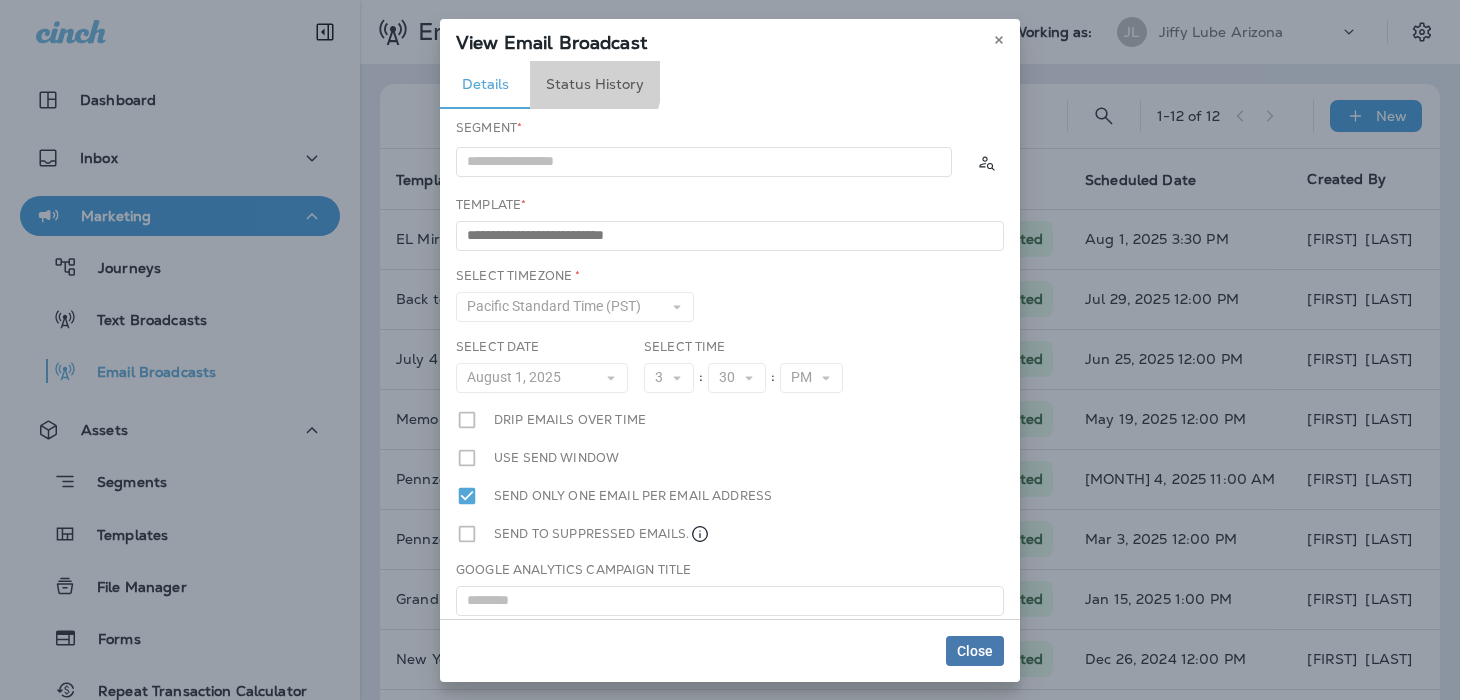 click on "Status History" at bounding box center (595, 85) 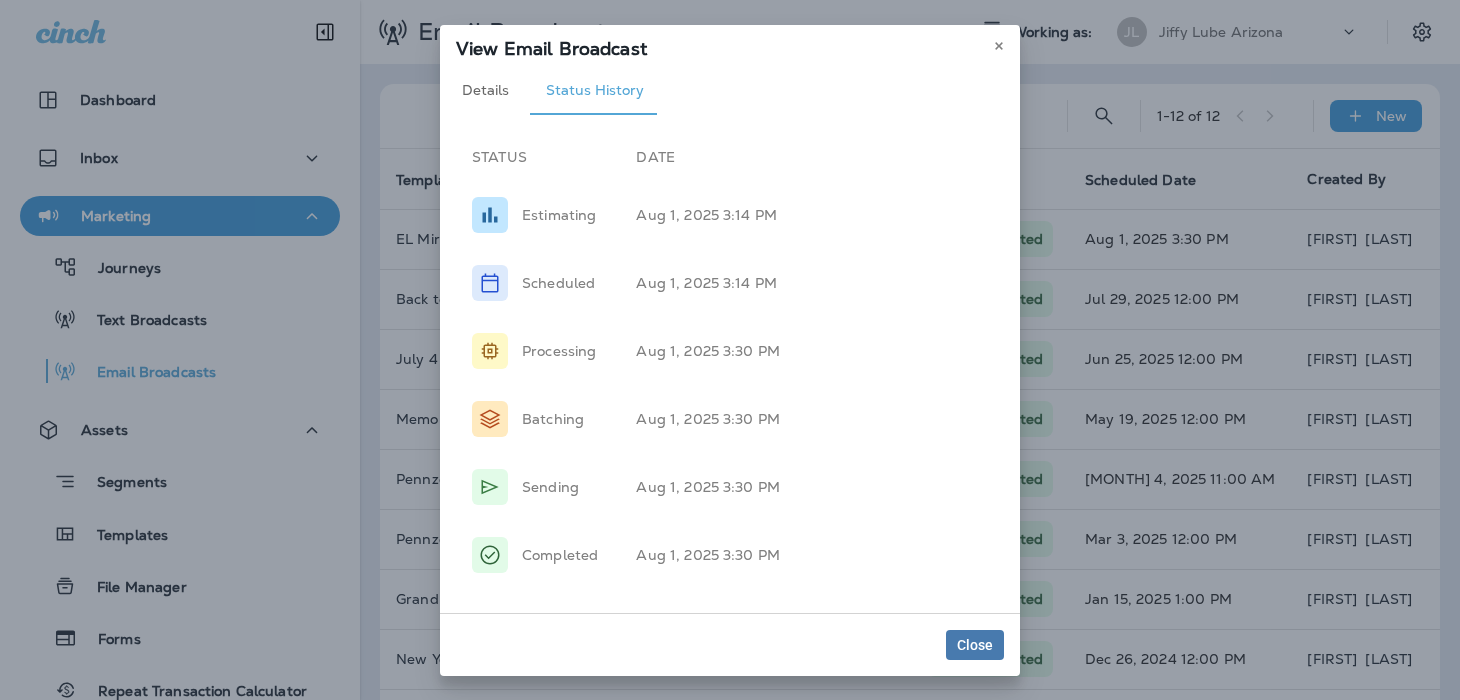 type 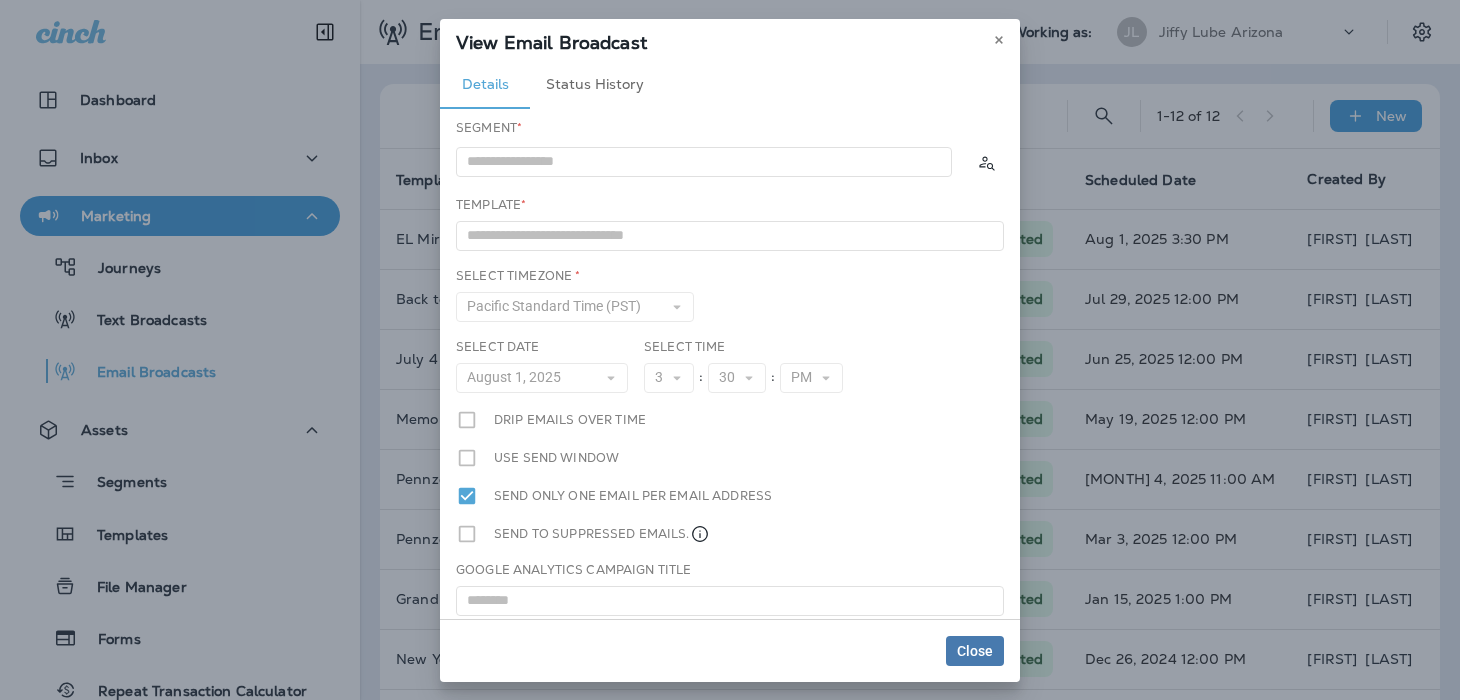 type on "**********" 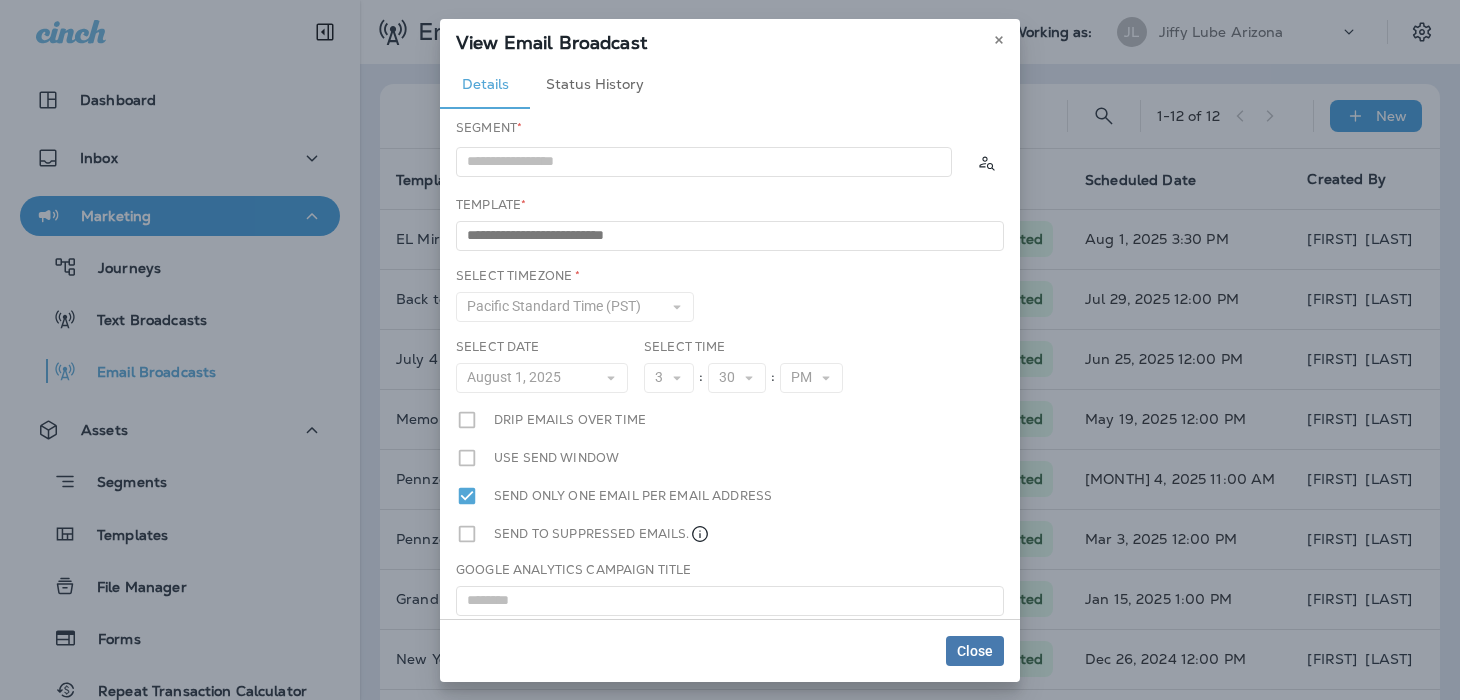 type 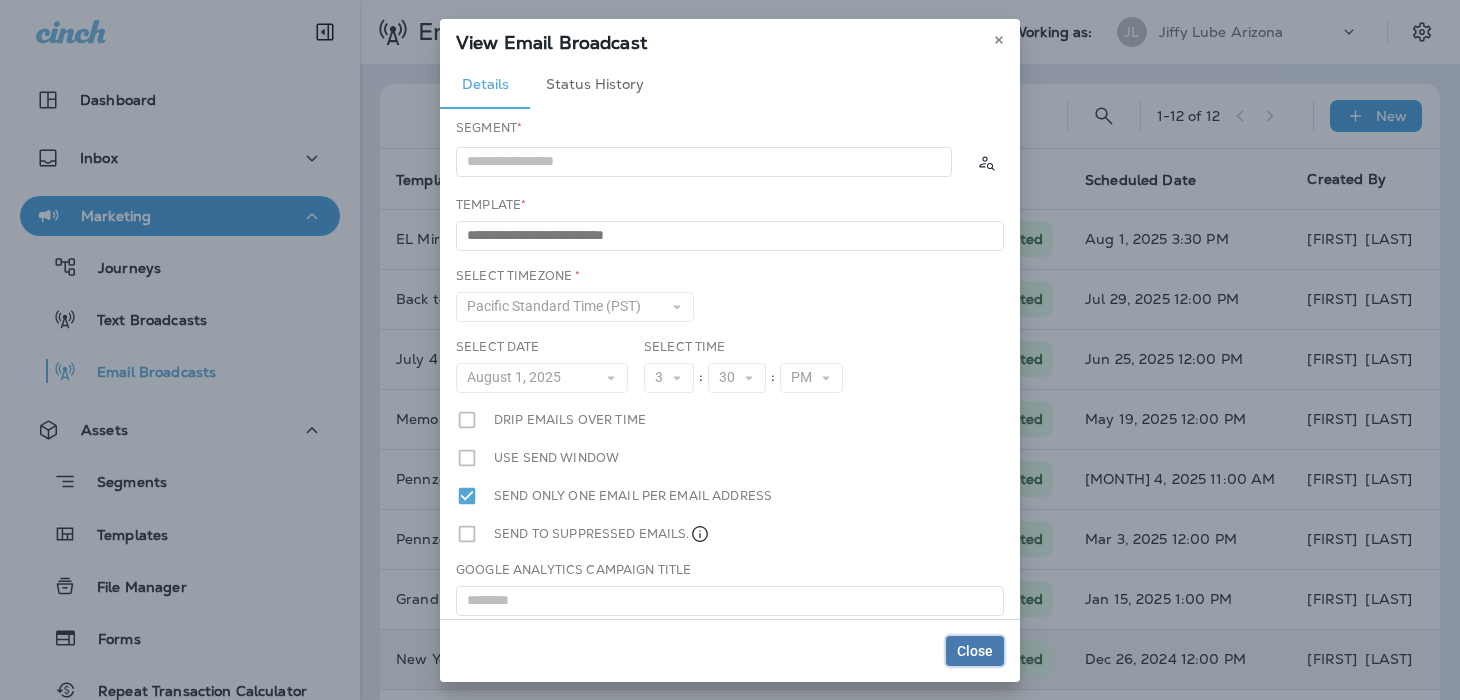 click on "Close" at bounding box center [975, 651] 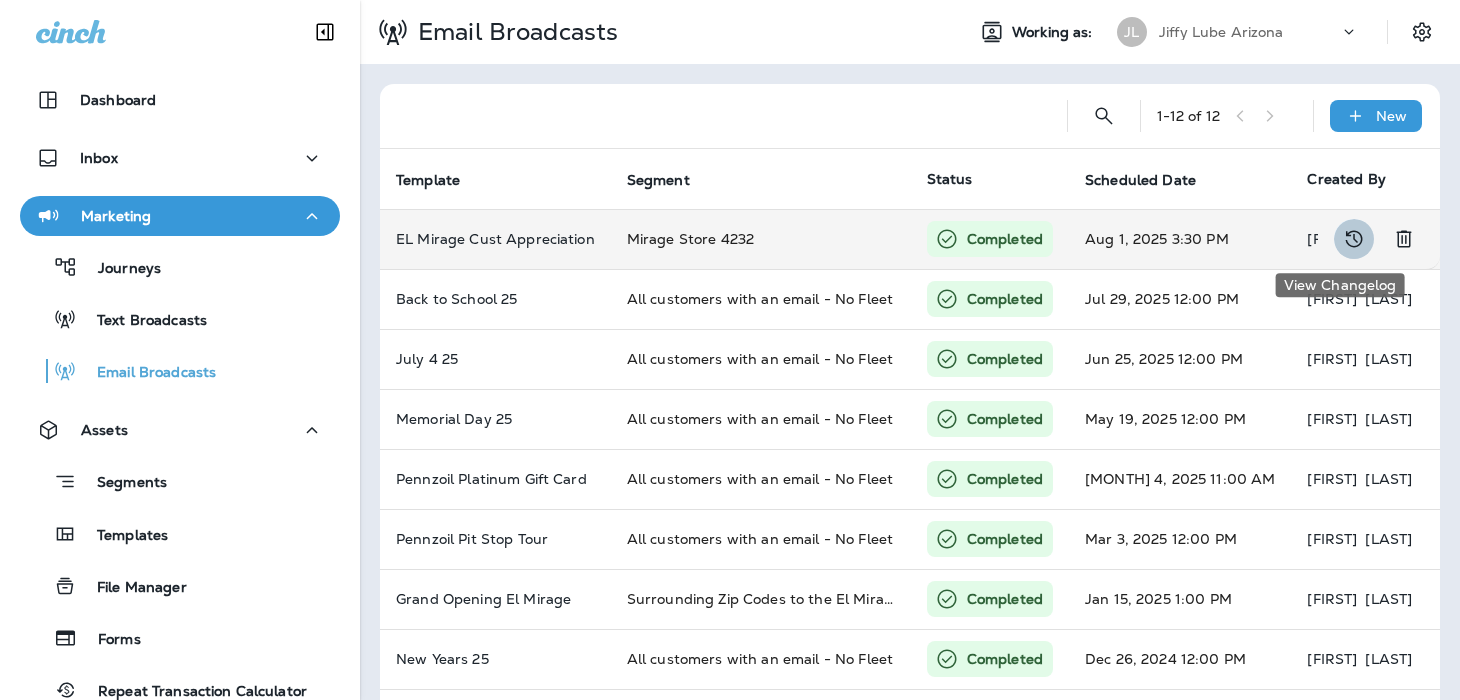 click 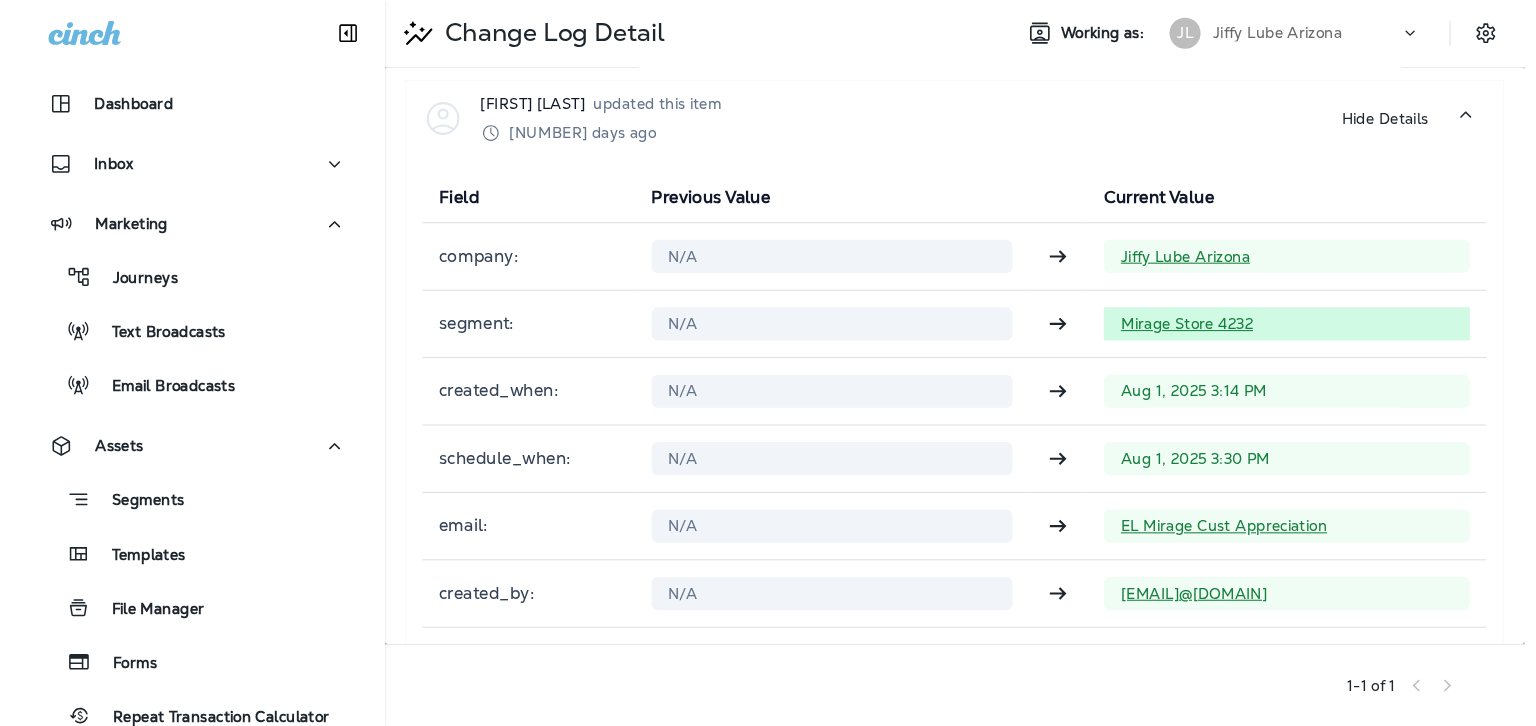 scroll, scrollTop: 0, scrollLeft: 0, axis: both 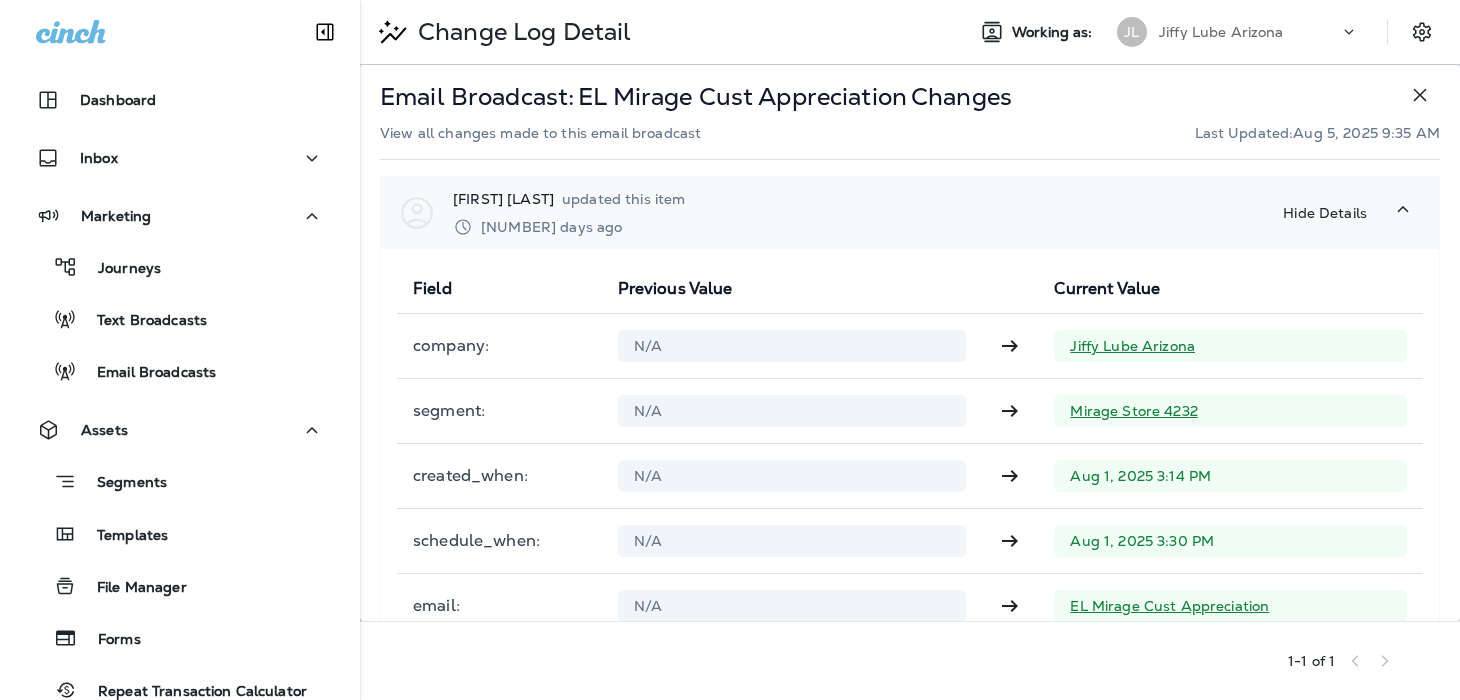 click at bounding box center [1403, 209] 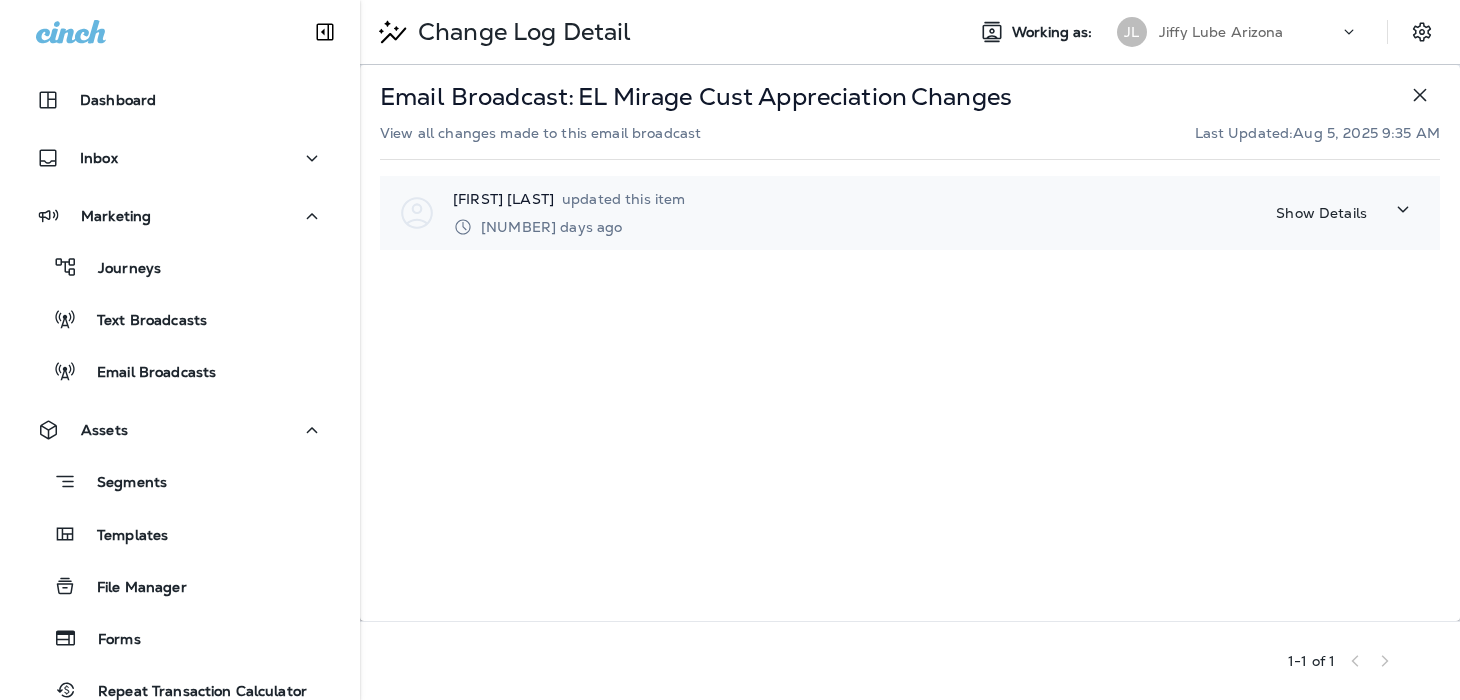 click 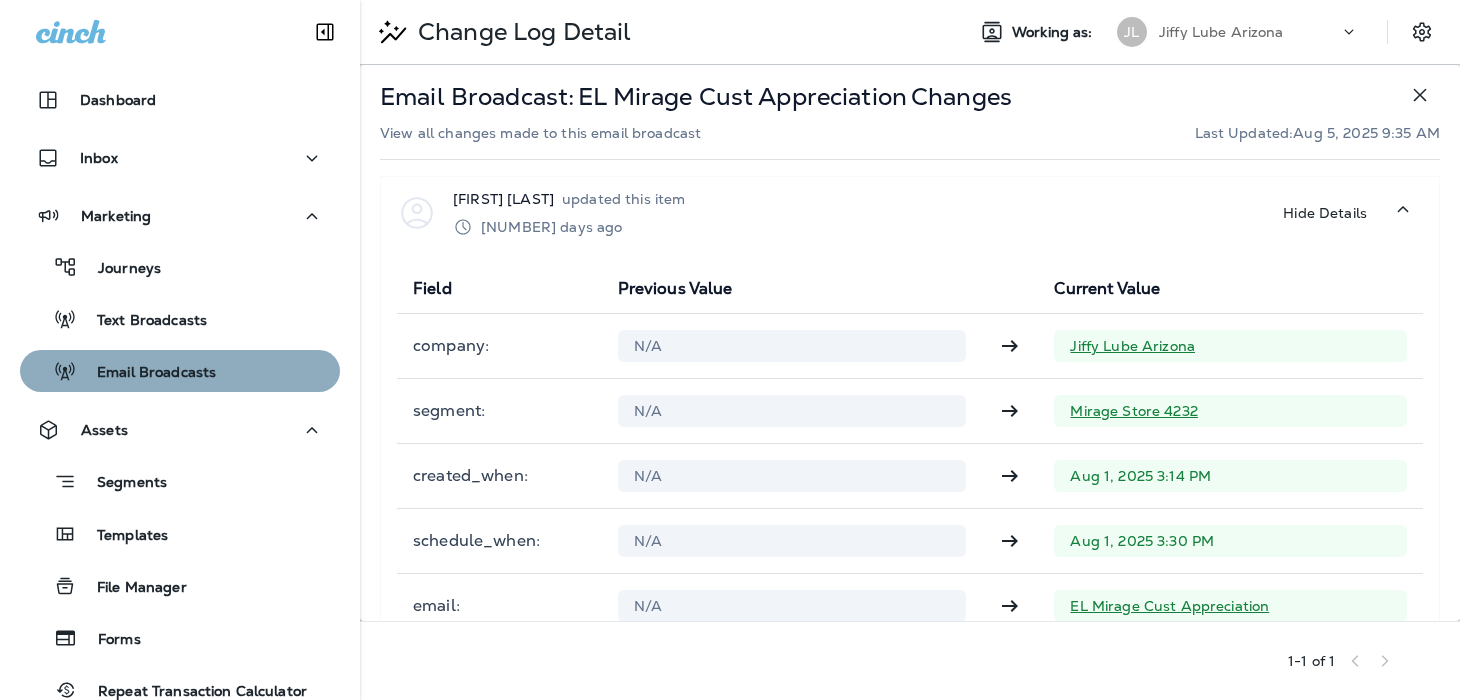 click on "Email Broadcasts" at bounding box center (146, 373) 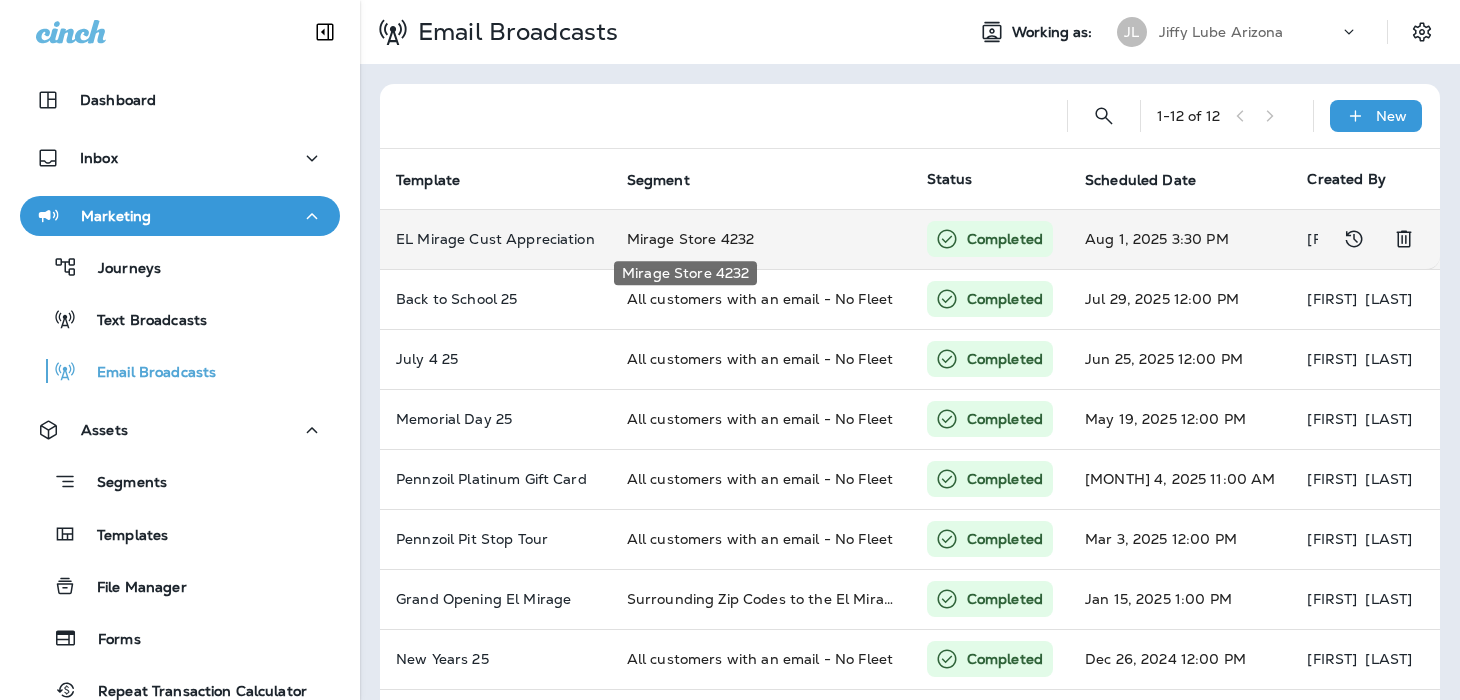 click on "Mirage Store 4232" at bounding box center (690, 239) 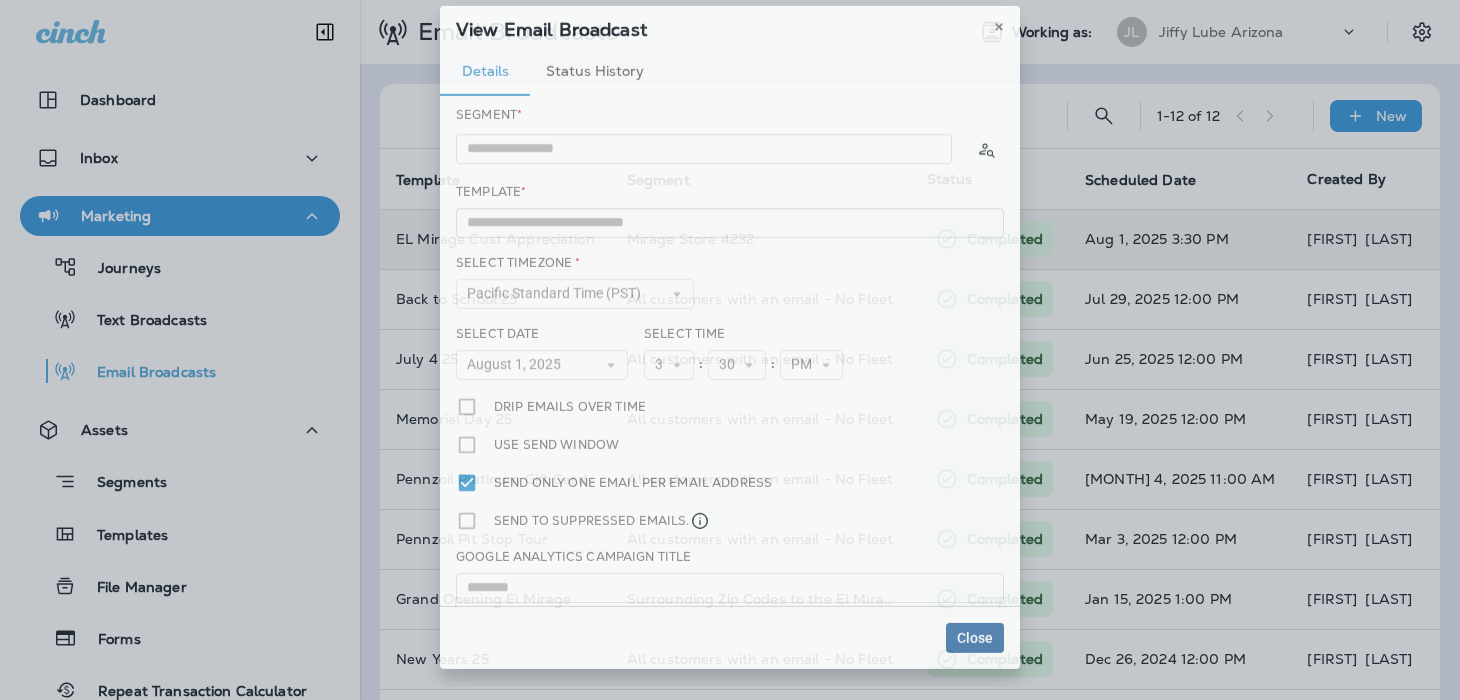 type on "**********" 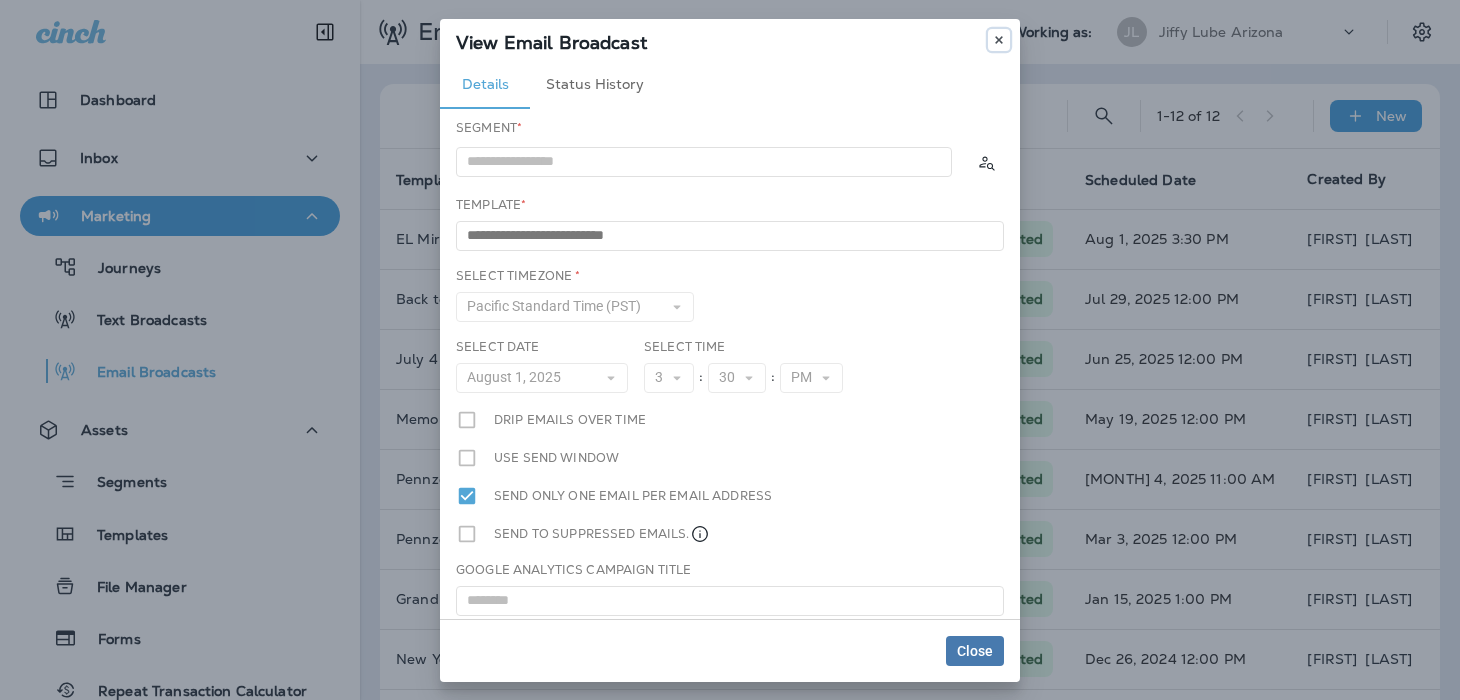 click 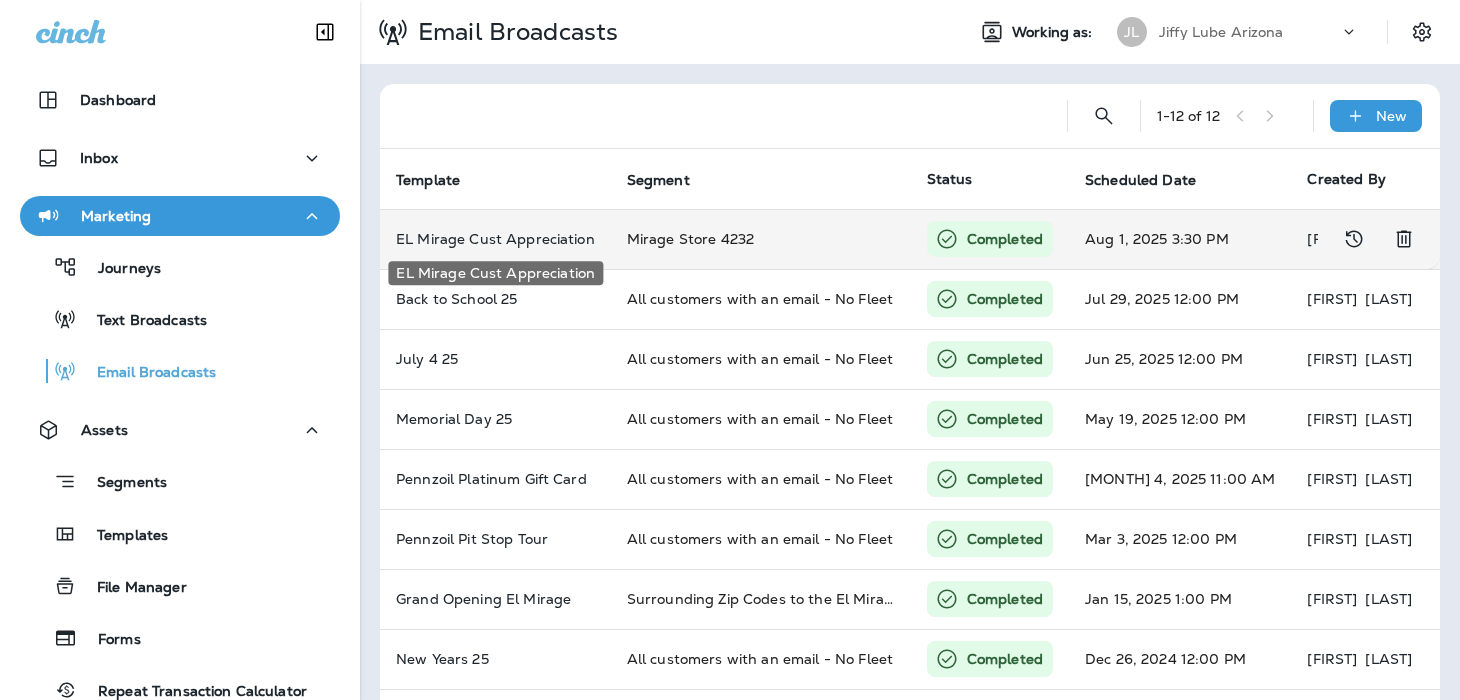 click on "EL Mirage Cust Appreciation" at bounding box center (495, 239) 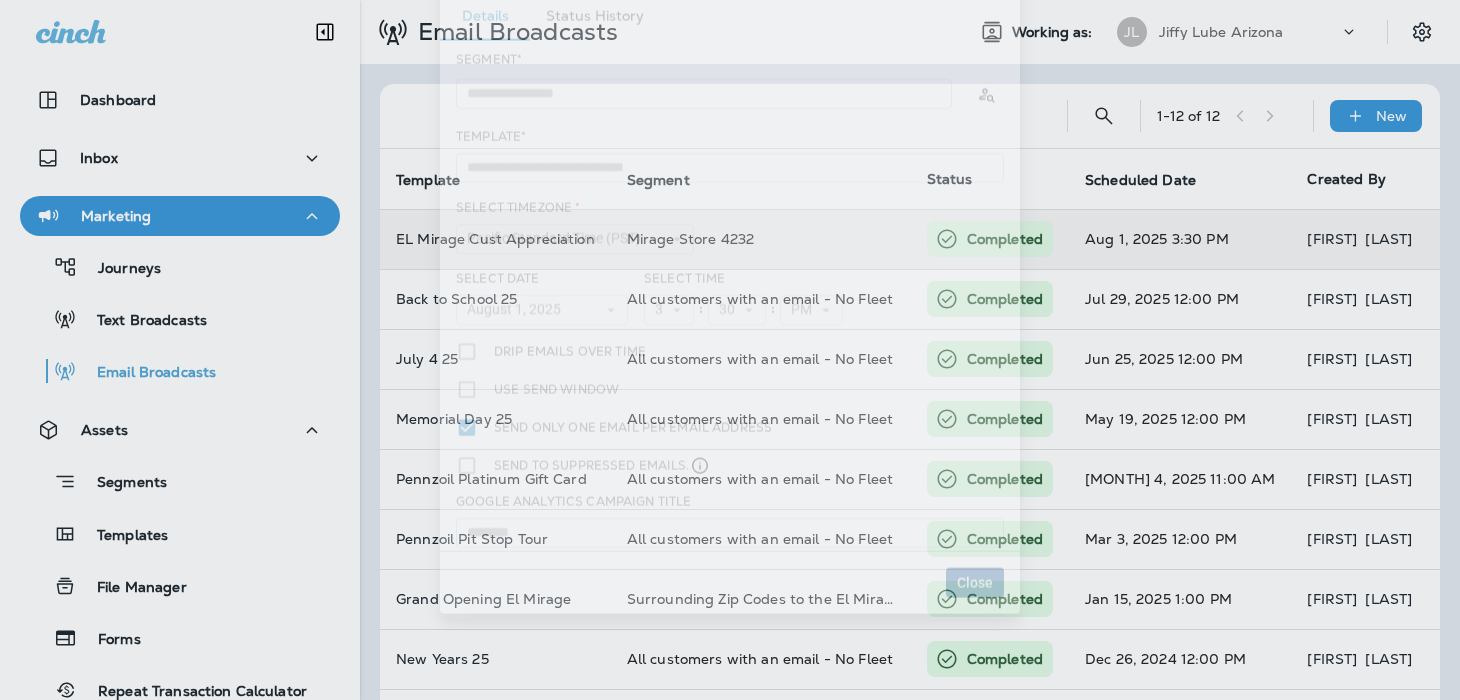 type on "**********" 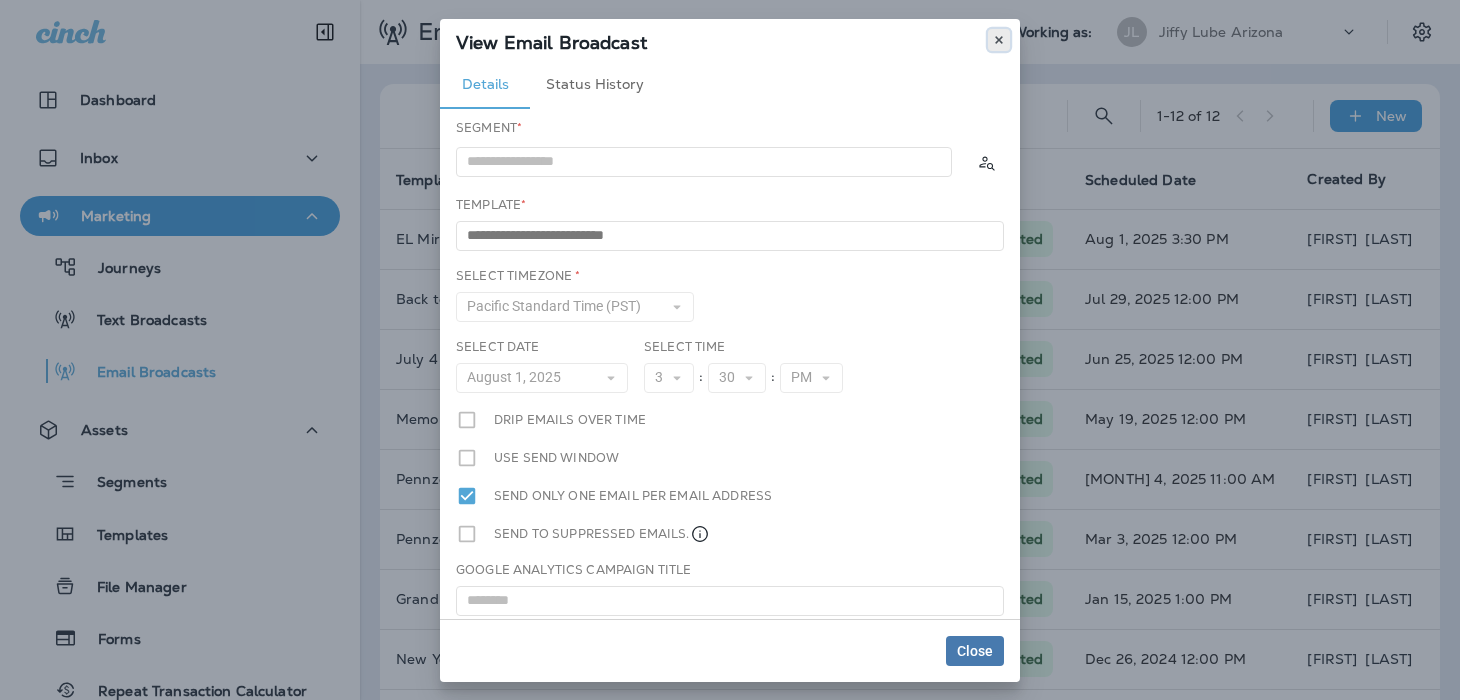 click 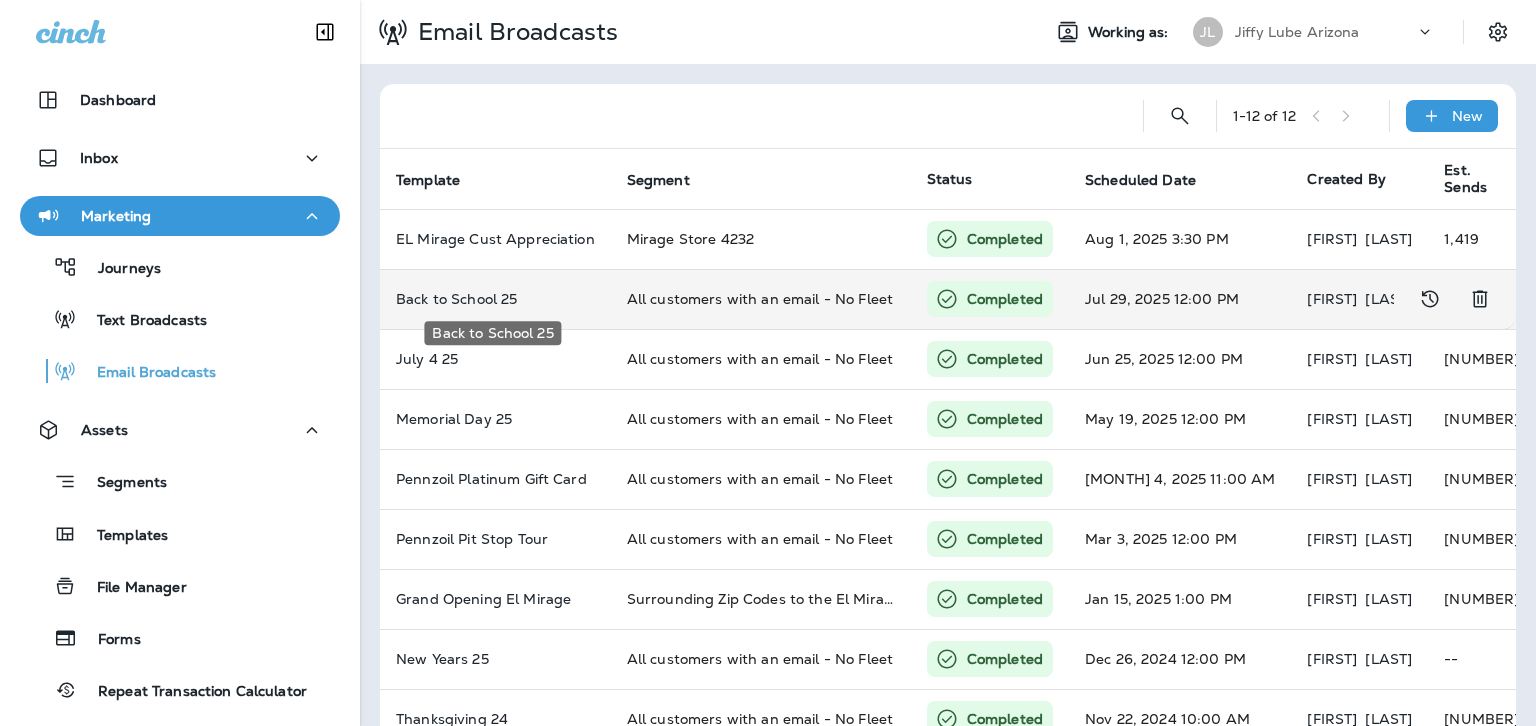 click on "Back to School 25" at bounding box center (495, 299) 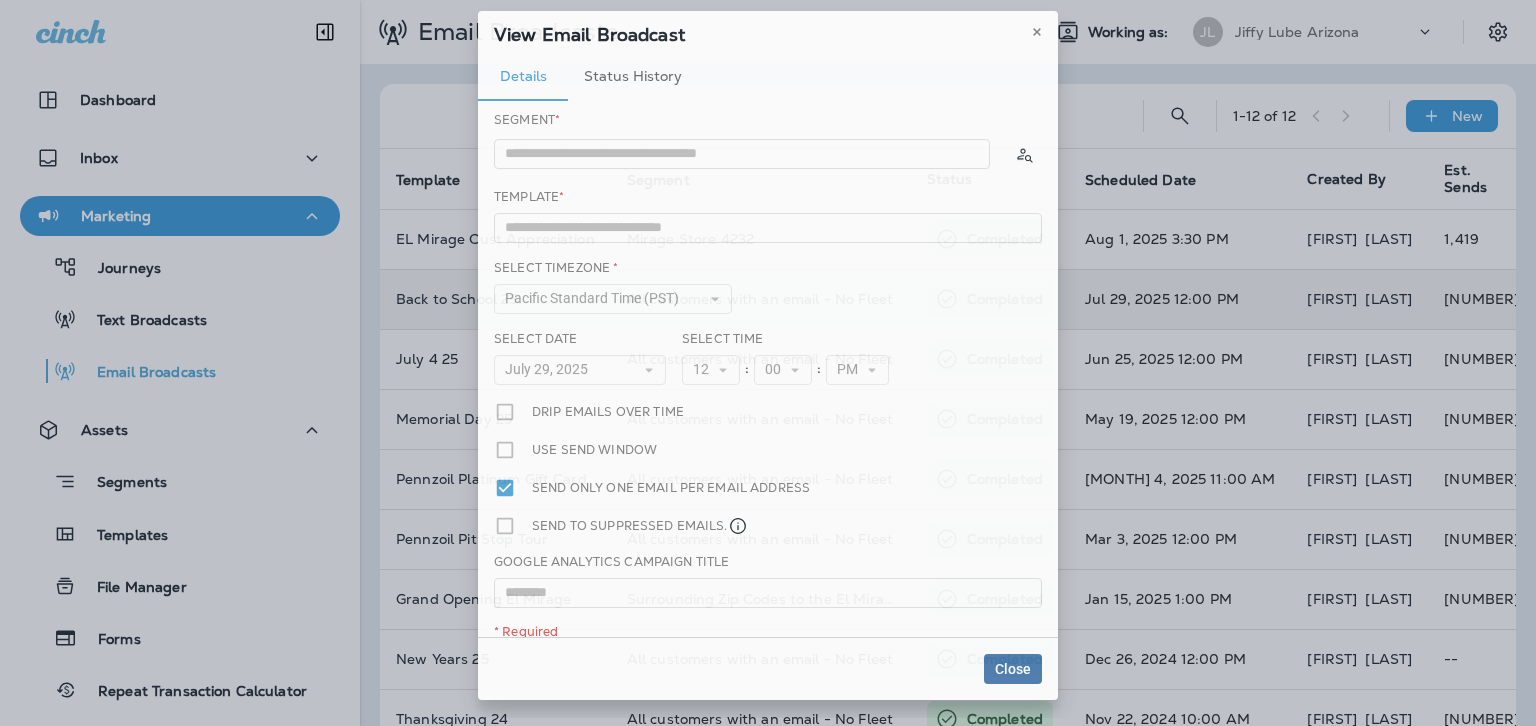 type on "**********" 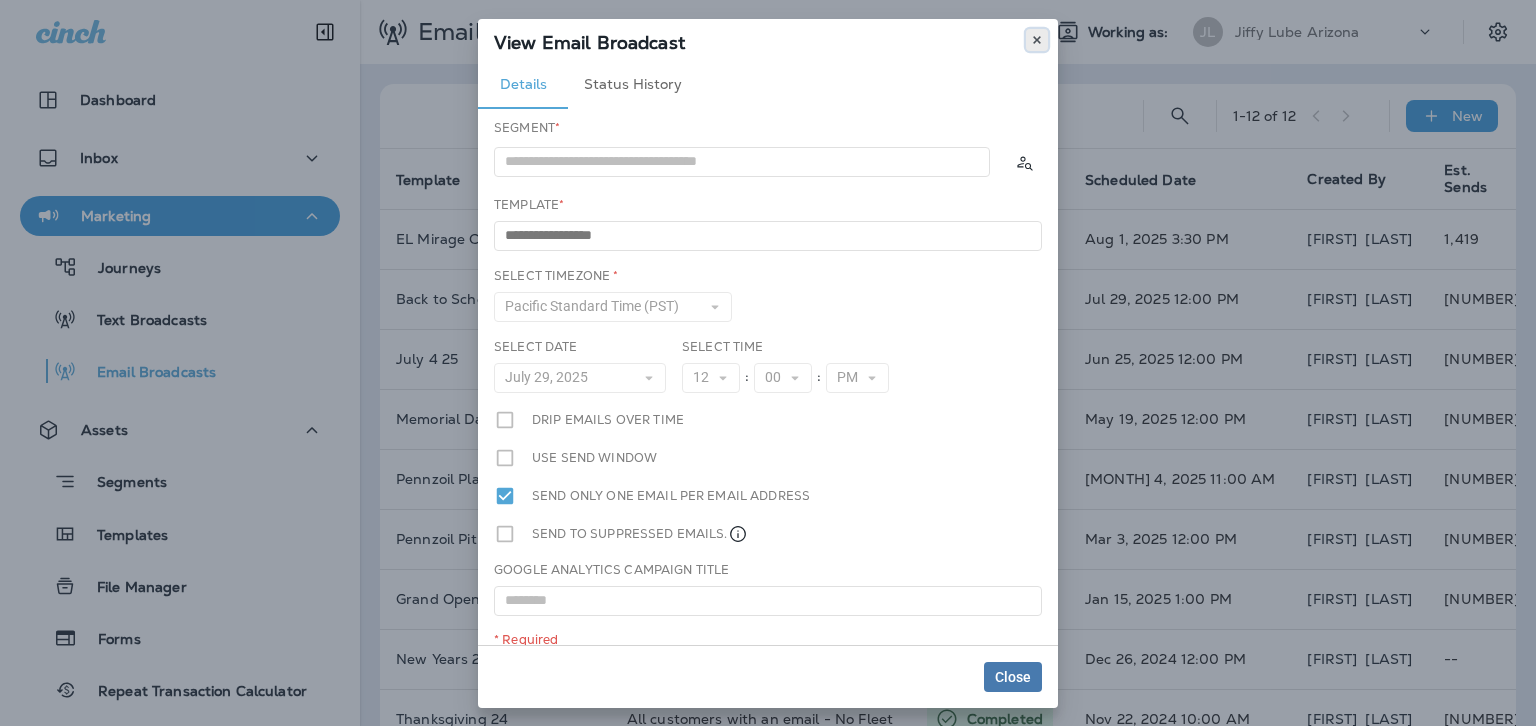 click 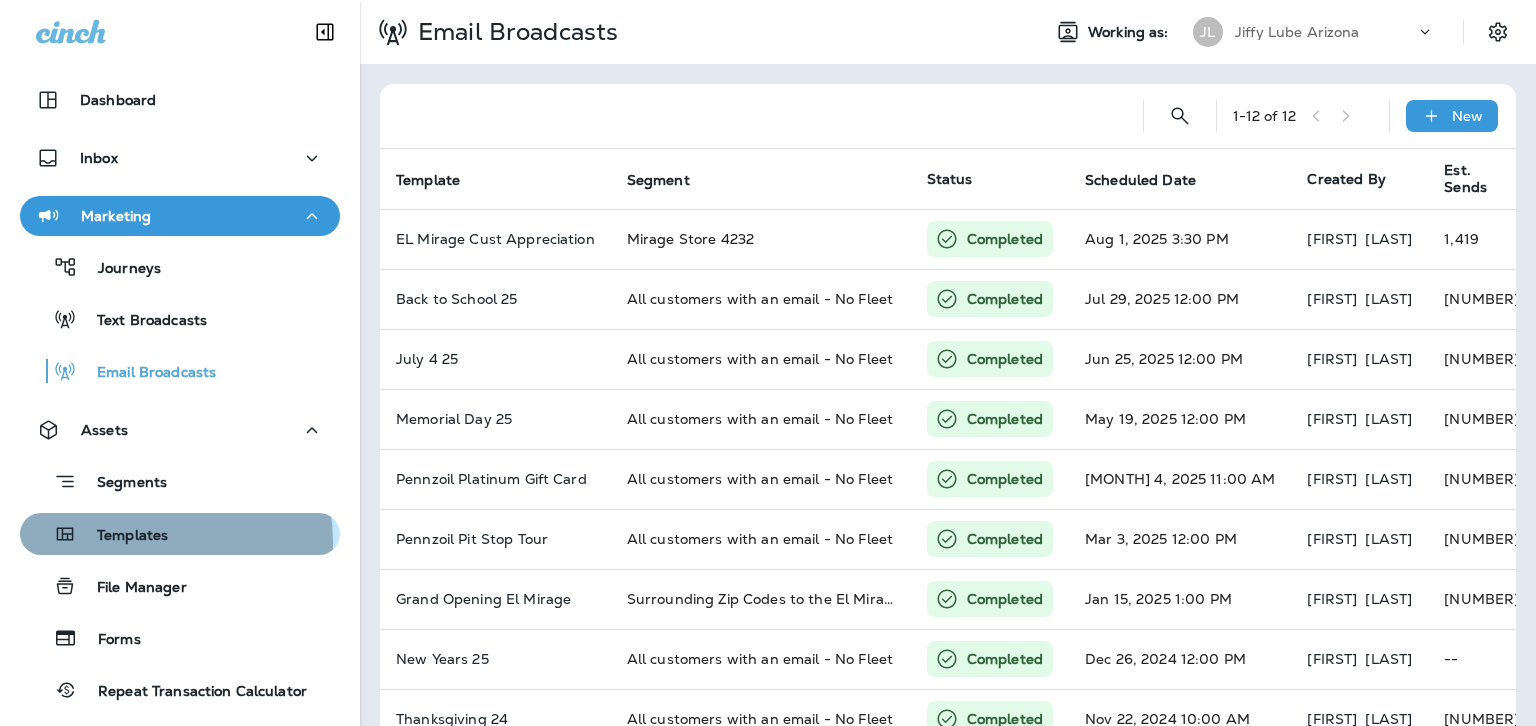 click on "Templates" at bounding box center (122, 536) 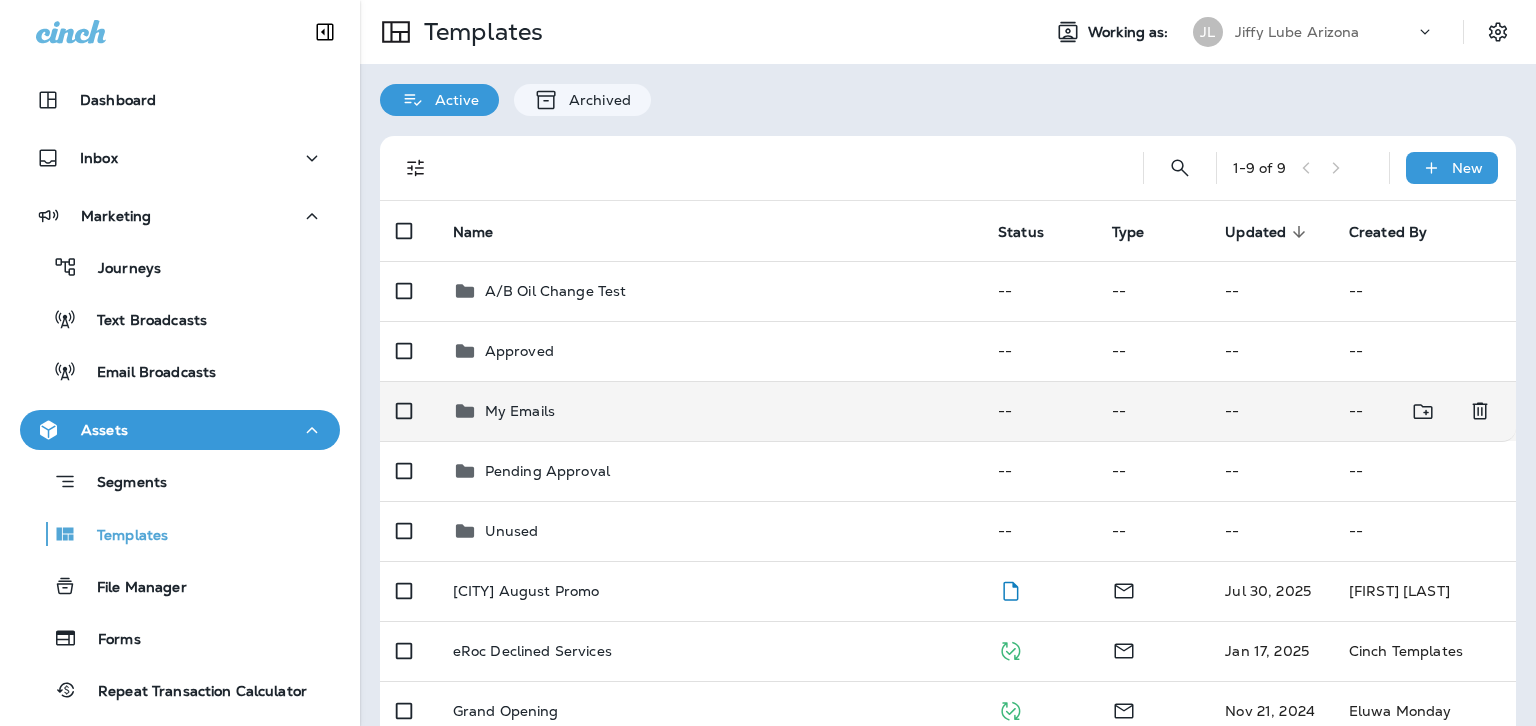 click on "My Emails" at bounding box center (520, 411) 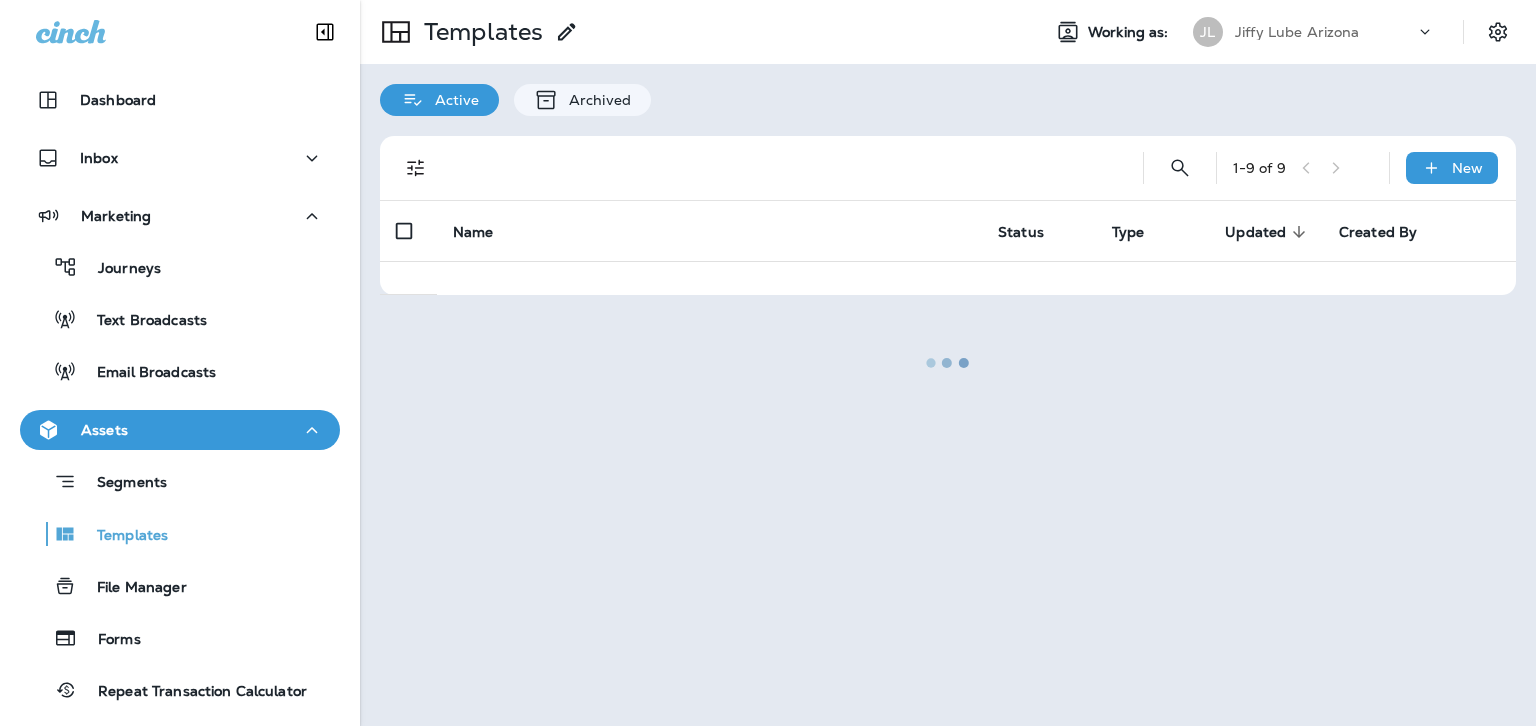 drag, startPoint x: 491, startPoint y: 413, endPoint x: 468, endPoint y: 367, distance: 51.42956 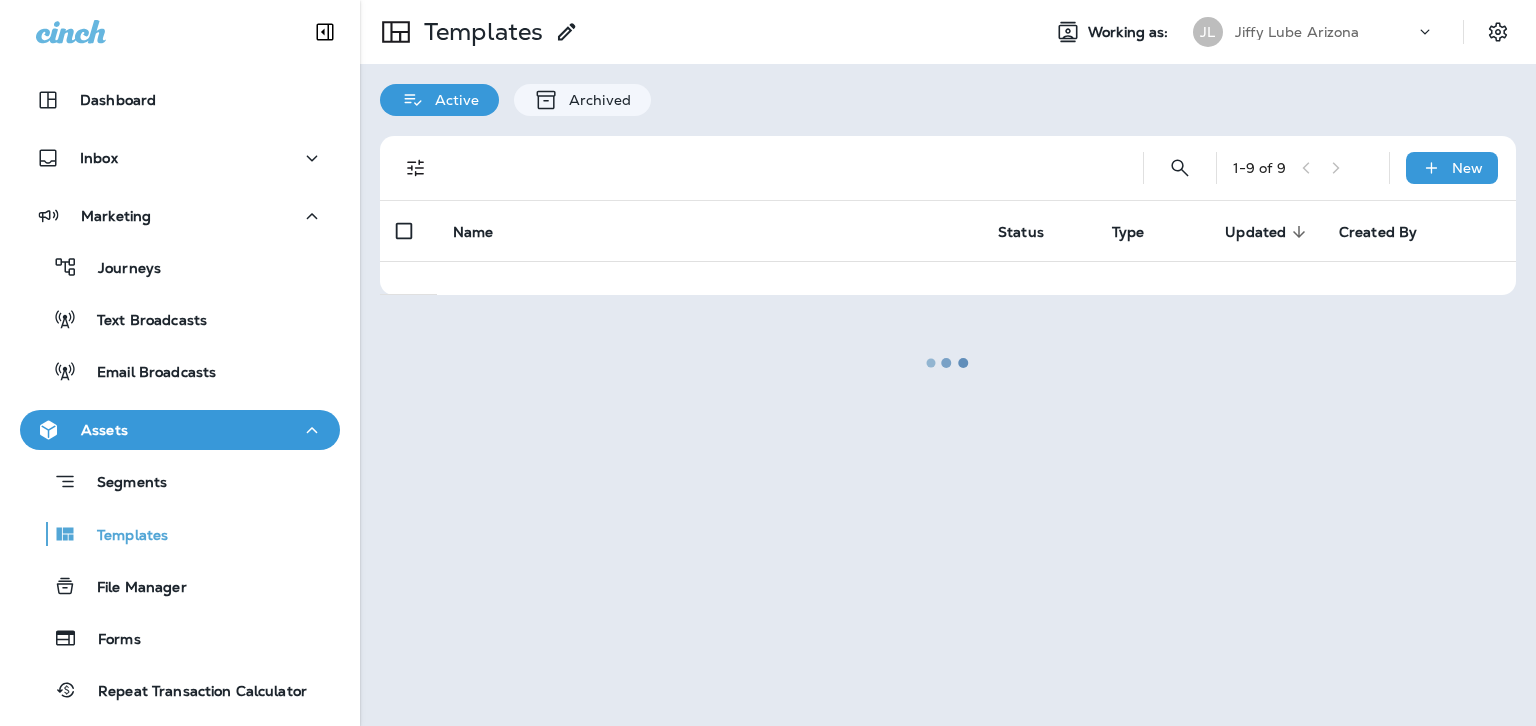 click at bounding box center [948, 363] 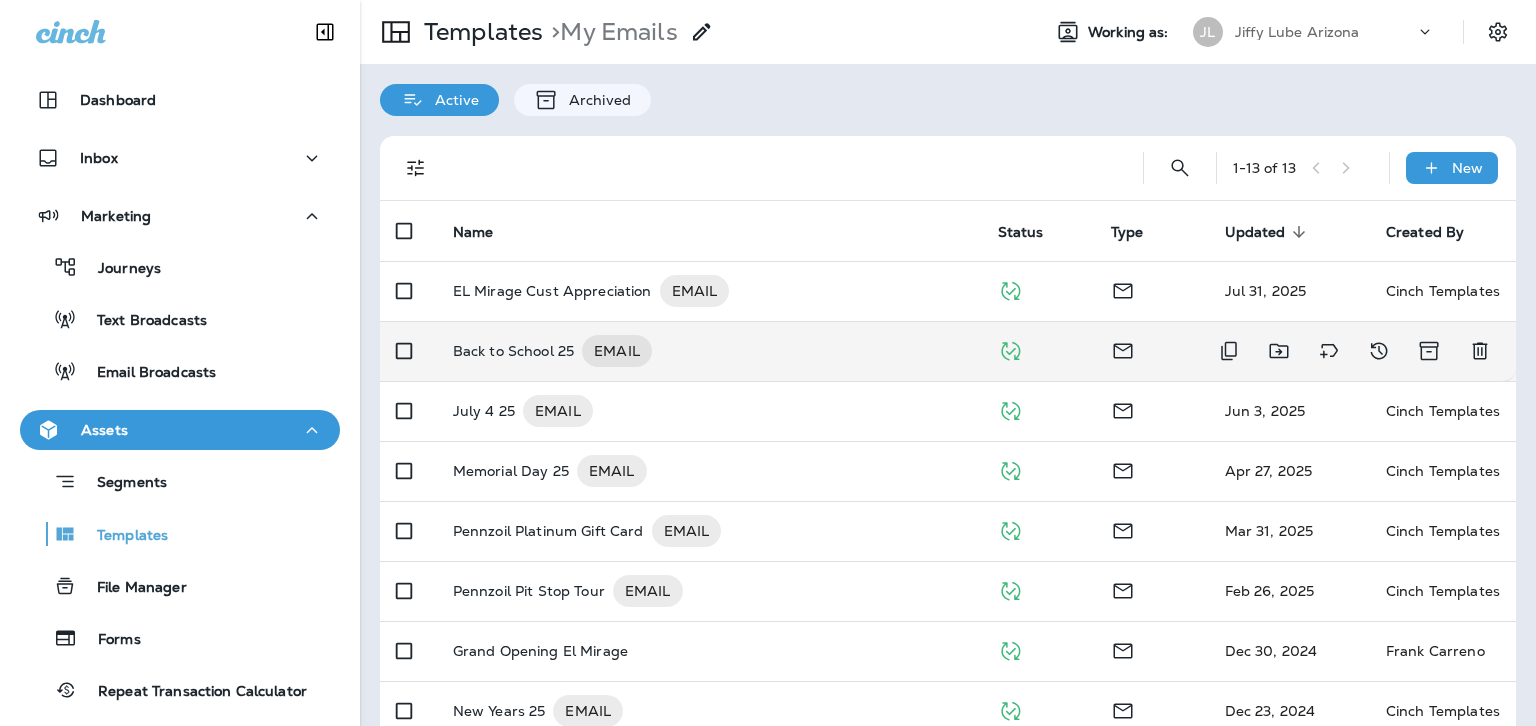 click on "Back to School 25" at bounding box center (513, 351) 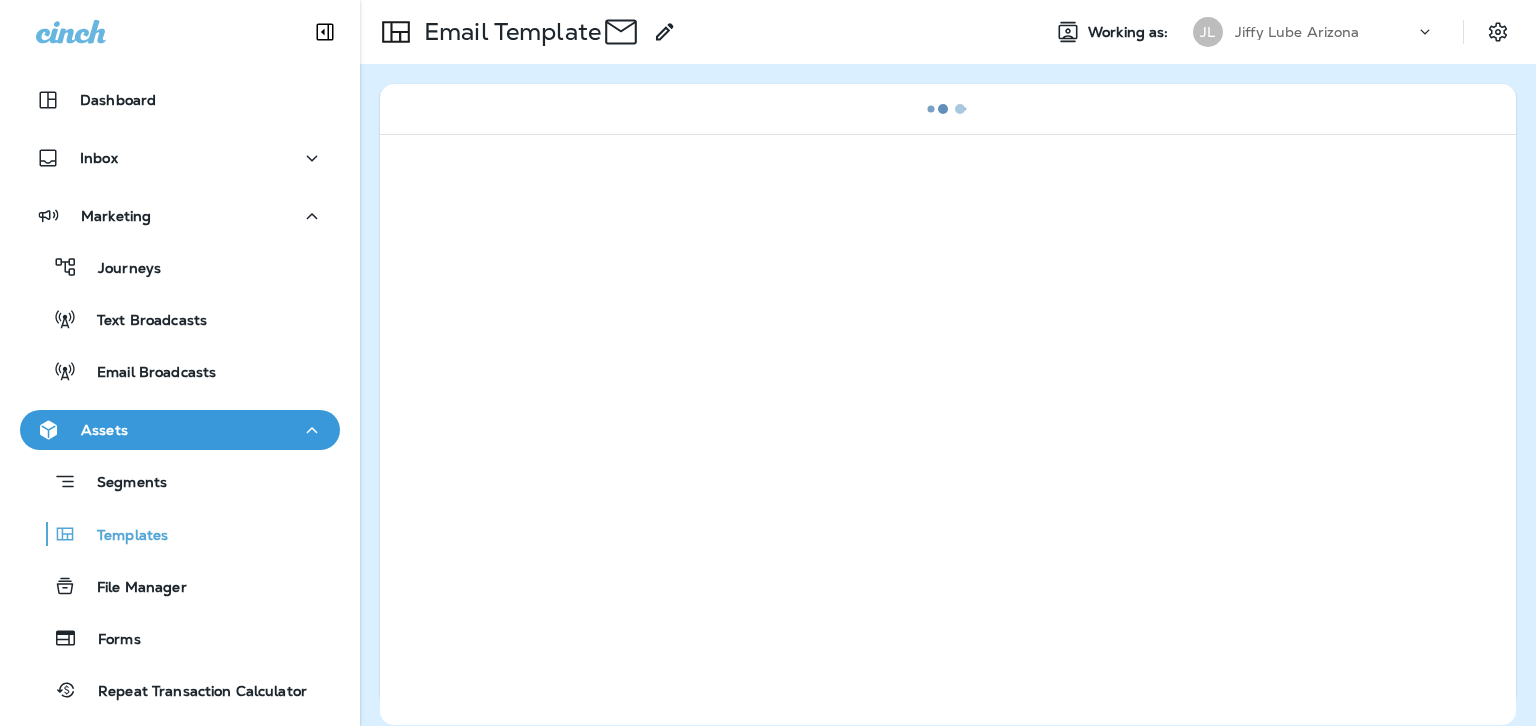 click at bounding box center (948, 429) 